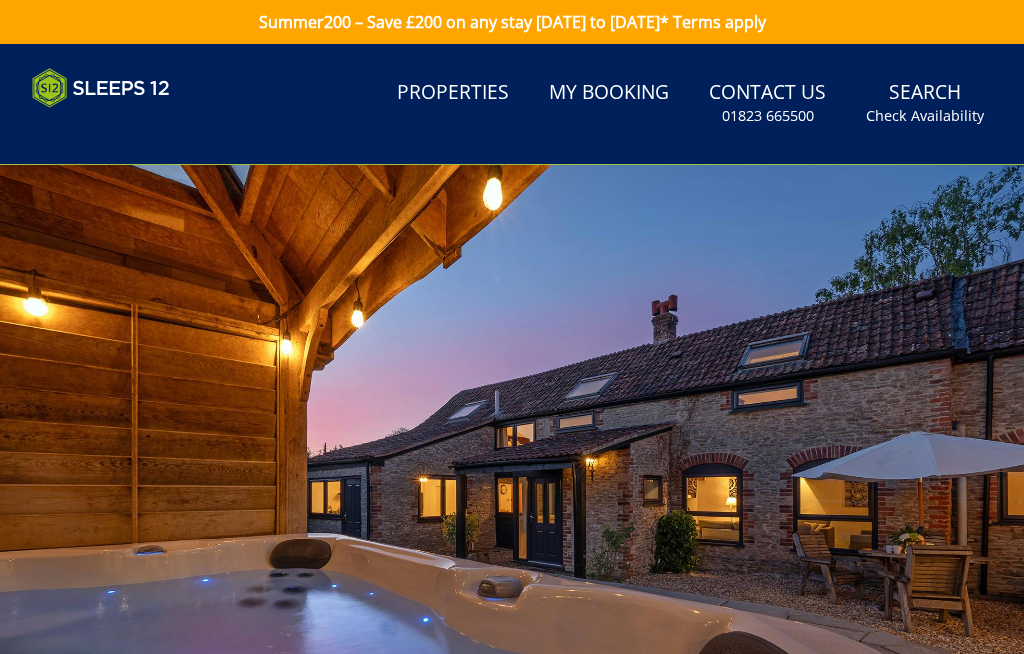 scroll, scrollTop: 0, scrollLeft: 0, axis: both 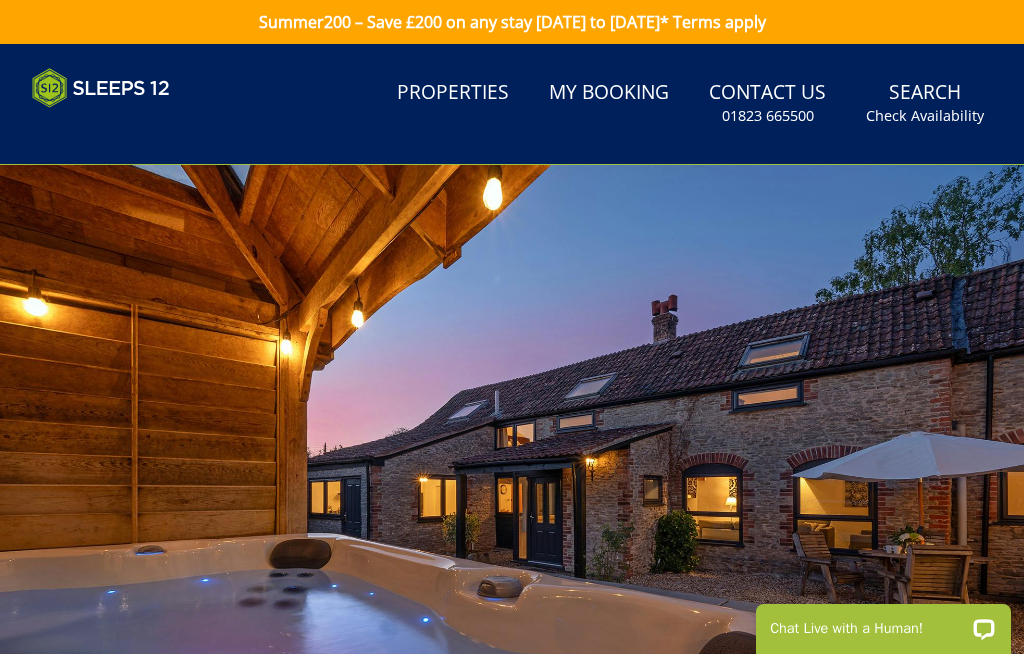click on "My Booking" at bounding box center (609, 93) 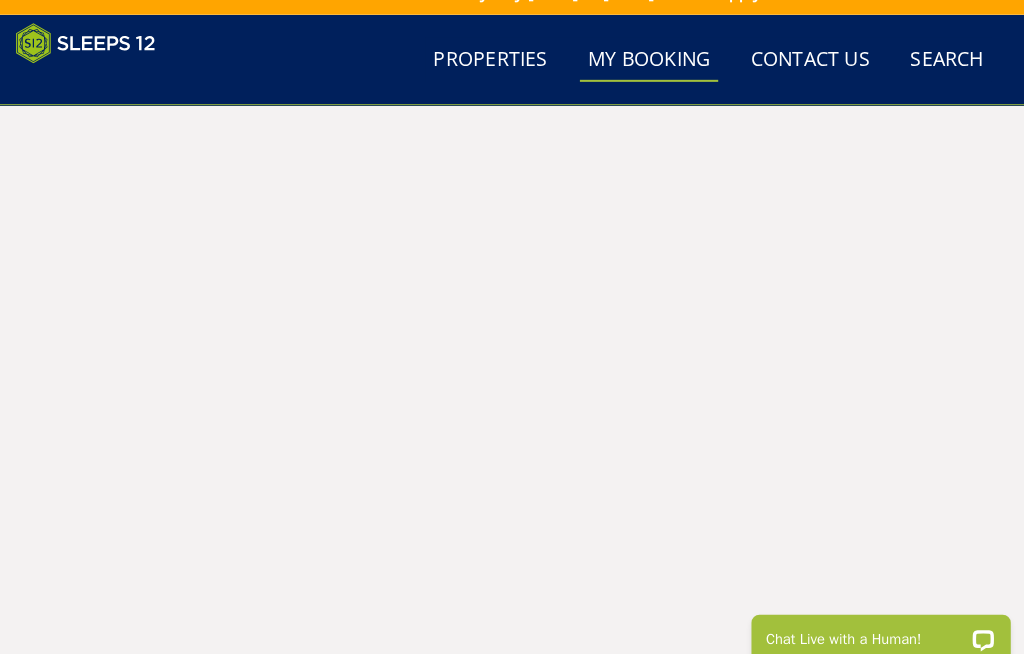 scroll, scrollTop: 29, scrollLeft: 0, axis: vertical 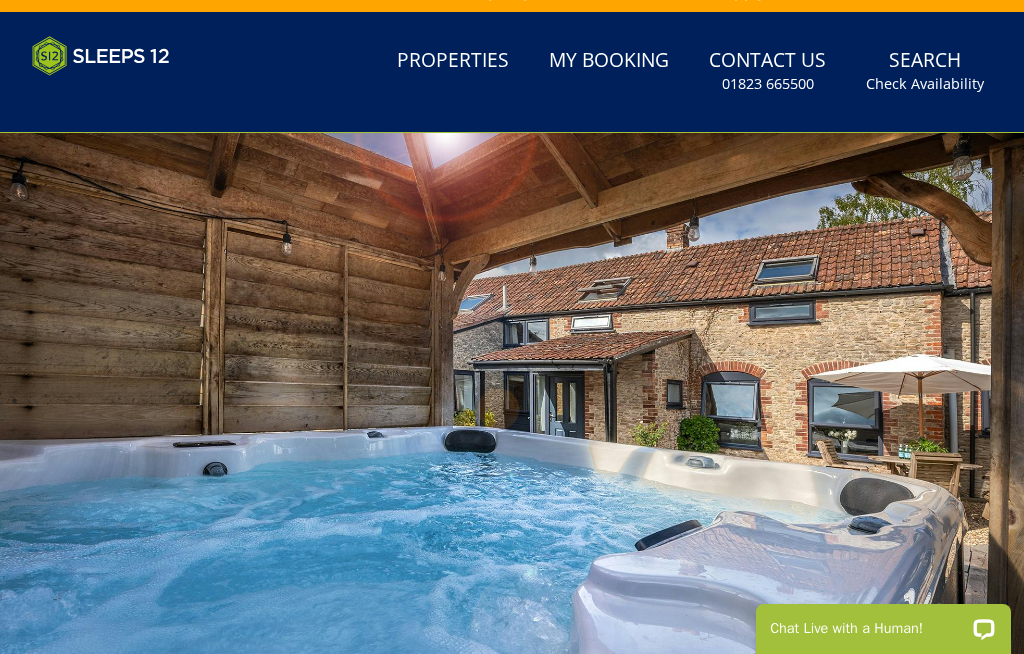click on "Properties" at bounding box center (453, 61) 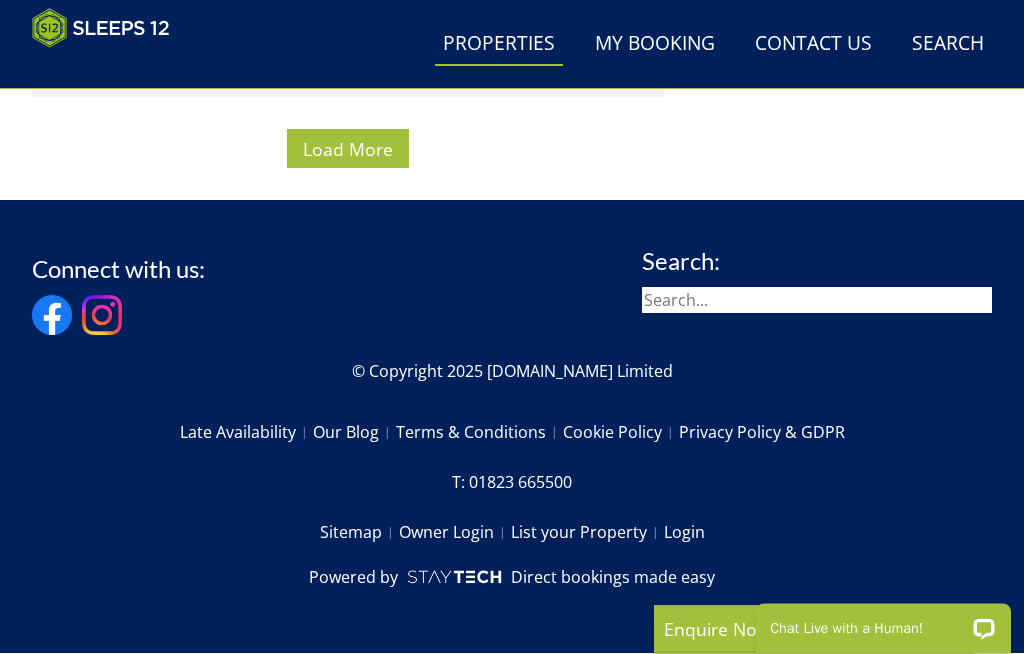 scroll, scrollTop: 9900, scrollLeft: 0, axis: vertical 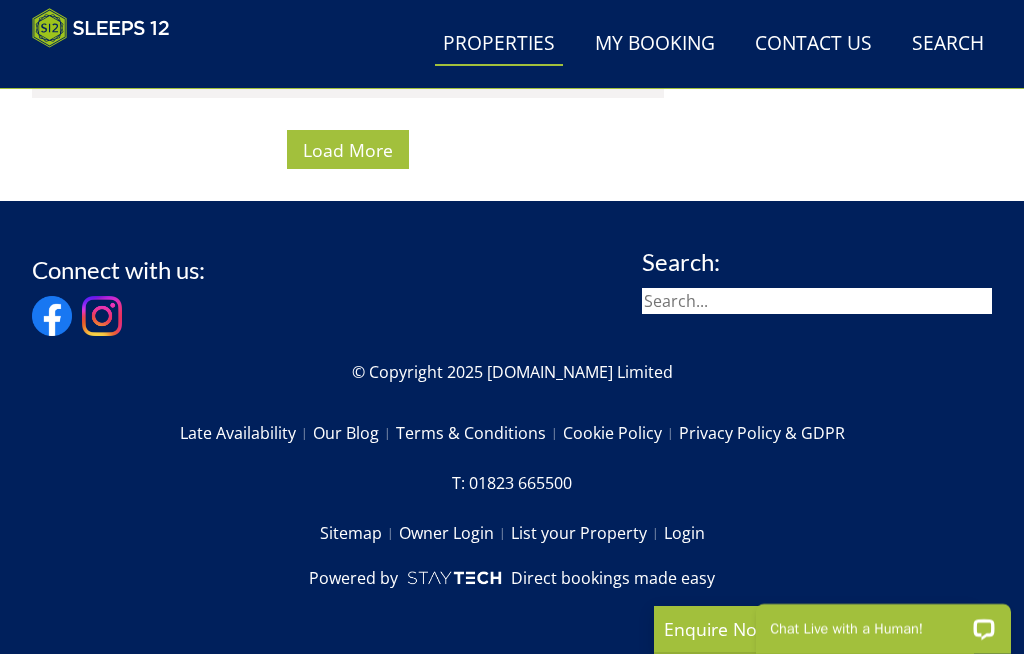 click on "Search
Search
1 Guest
2 Guests
3 Guests
4 Guests
5 Guests
6 Guests
7 Guests
8 Guests
9 Guests
10 Guests
11 Guests
12 Guests
13 Guests
14 Guests
15 Guests
16 Guests
17 Guests
18 Guests
19 Guests
20 Guests
21 Guests
22 Guests
23 Guests
24 Guests
25 Guests
26 Guests
27 Guests
28 Guests
29 Guests
30 Guests
31 Guests
32 Guests
Any number of bedrooms
4 Bedrooms
5 Bedrooms
6 Bedrooms
7 Bedrooms
8 Bedrooms
9 Bedrooms
10 Bedrooms
11 Bedrooms
12 Bedrooms
13 Bedrooms
14 Bedrooms
15 Bedrooms
16 Bedrooms
+/-
days" at bounding box center [512, -3786] 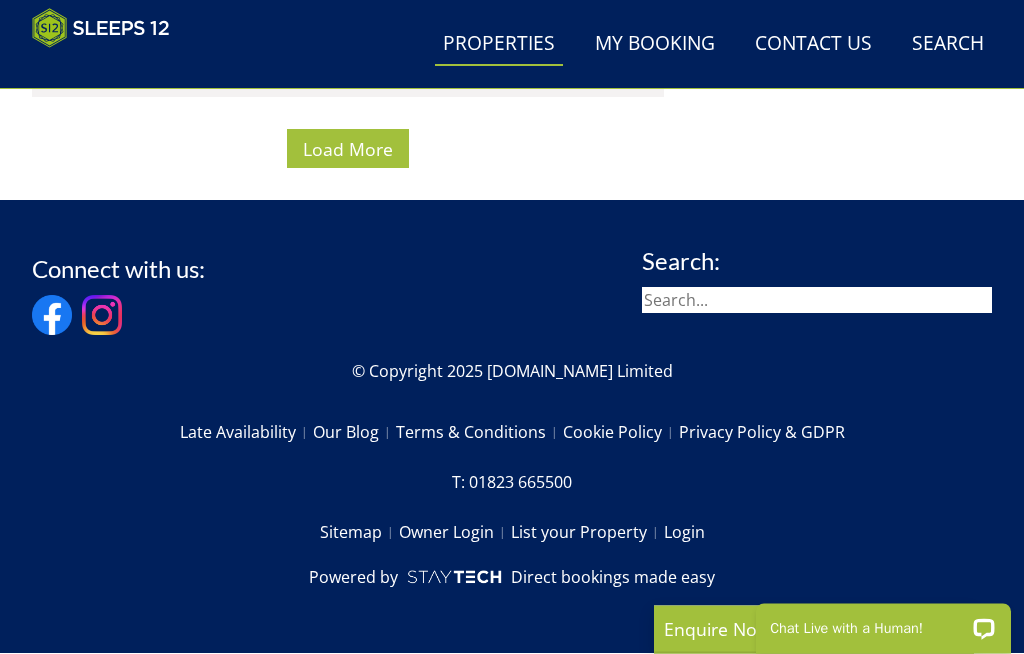 scroll, scrollTop: 13009, scrollLeft: 0, axis: vertical 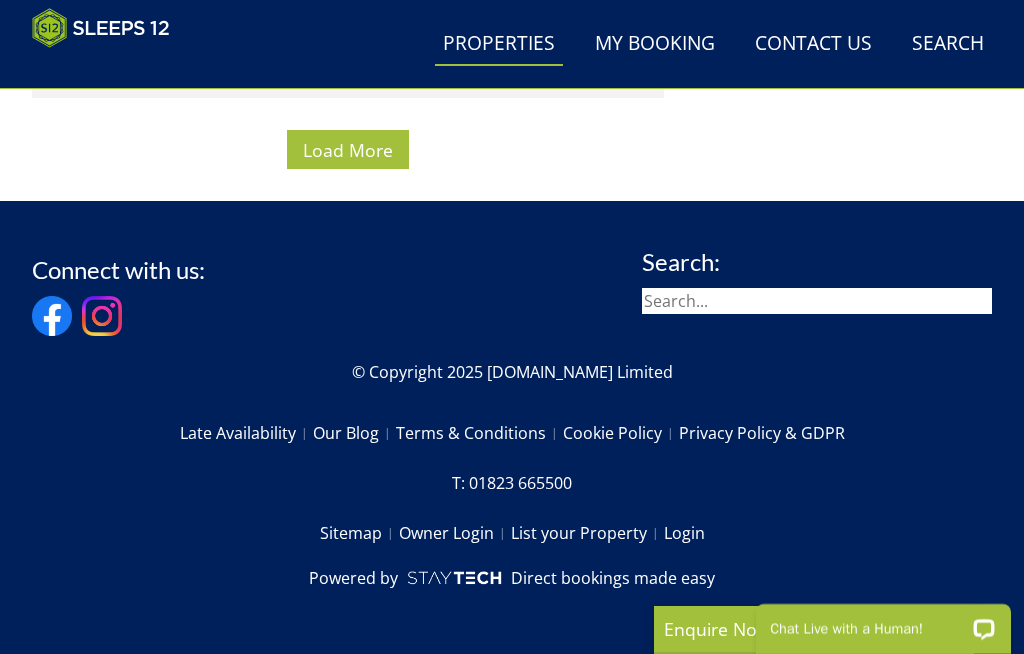 click on "4★
Gold Award
Overbrooks
Check Availability
More Info
[GEOGRAPHIC_DATA]
-  [GEOGRAPHIC_DATA]" at bounding box center (348, -1232) 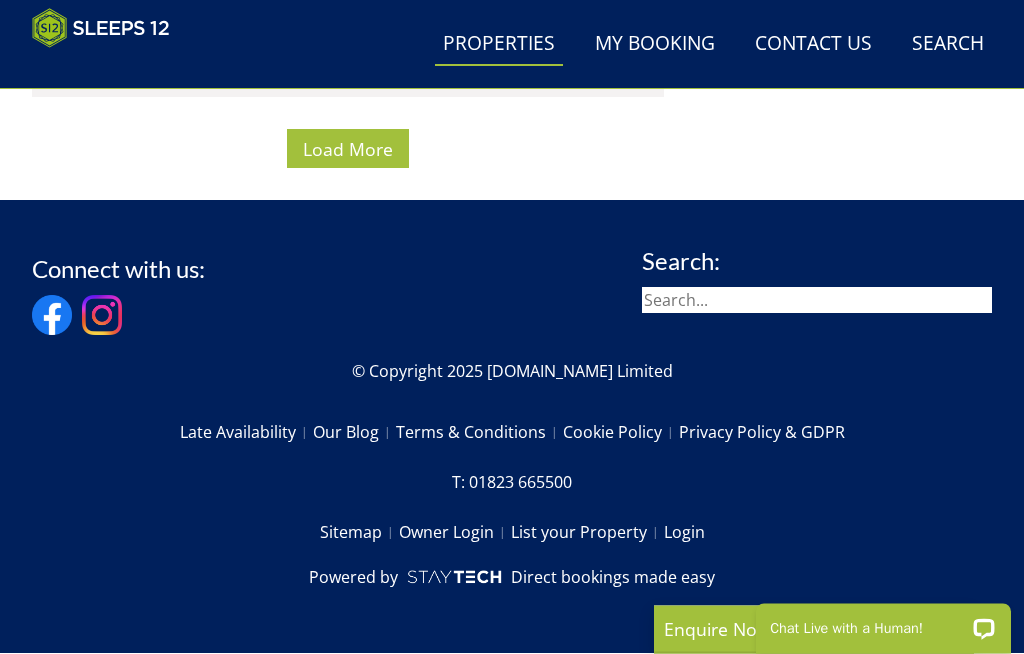 scroll, scrollTop: 15203, scrollLeft: 0, axis: vertical 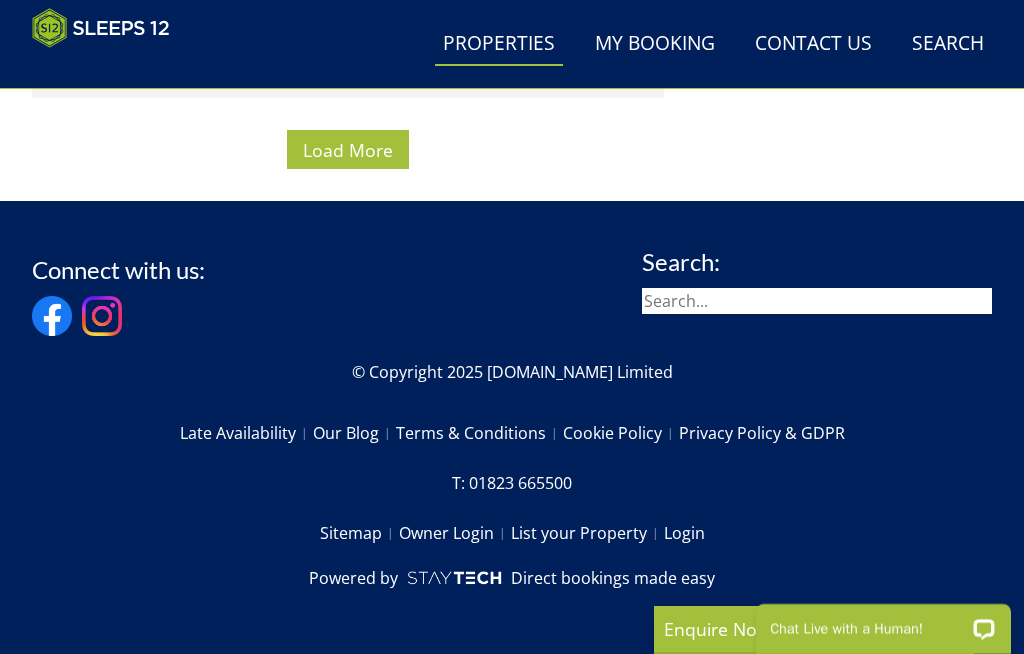 click on "5★
Rated
Bluewater
Check Availability
More Info
[GEOGRAPHIC_DATA]
-  [GEOGRAPHIC_DATA]
Sleeps 10 + 4
All Year Heated Outdoor Pool
Hot Tub
Sauna & Steam Room
Cinema Room" at bounding box center (348, -98) 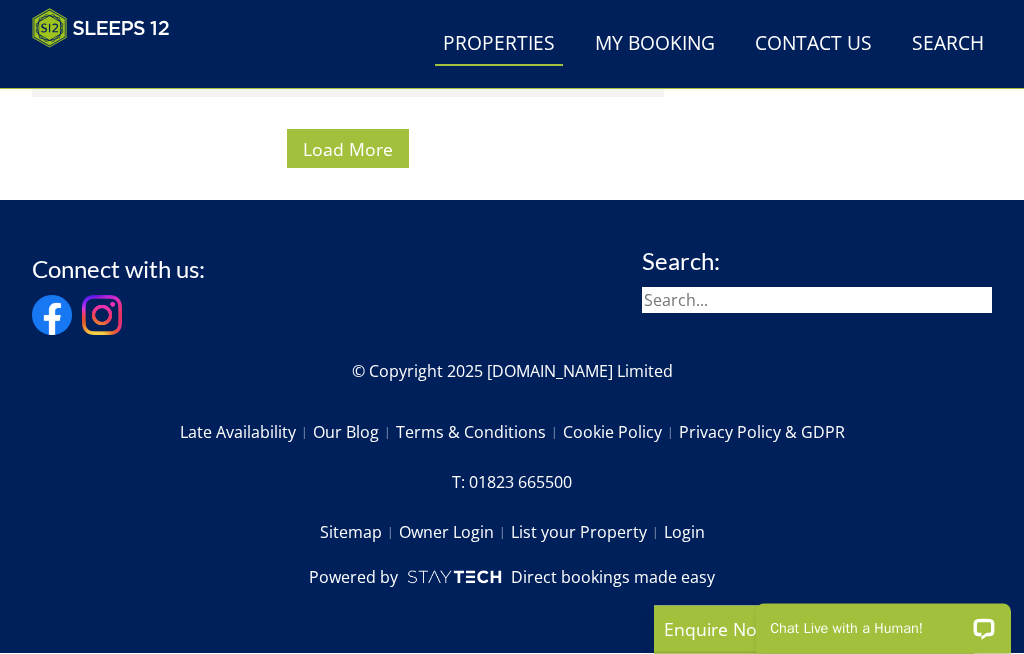scroll, scrollTop: 15849, scrollLeft: 0, axis: vertical 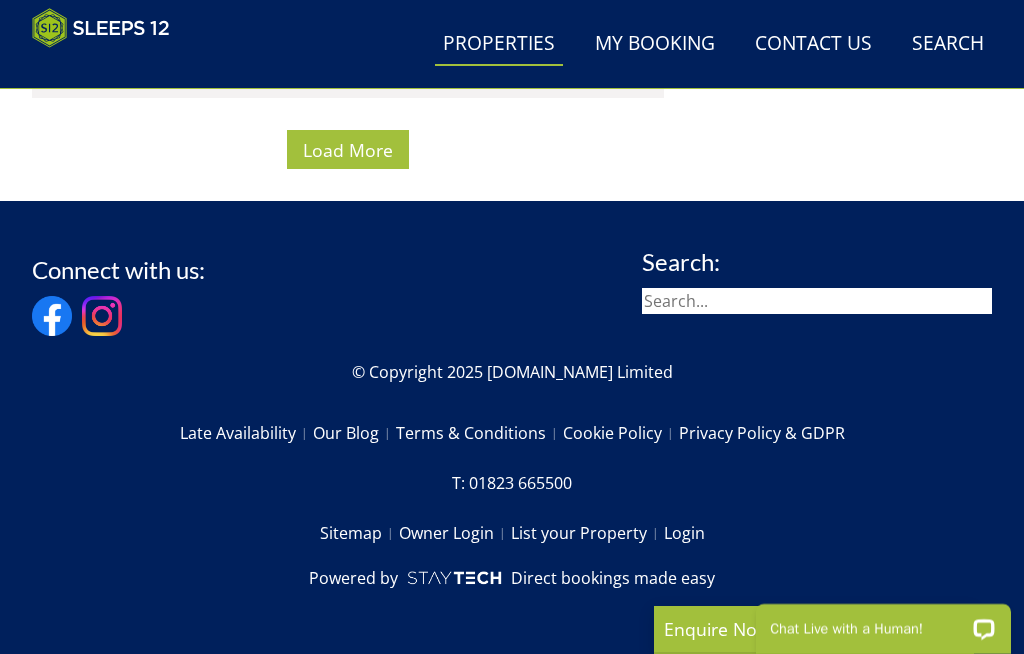 click at bounding box center (52, 316) 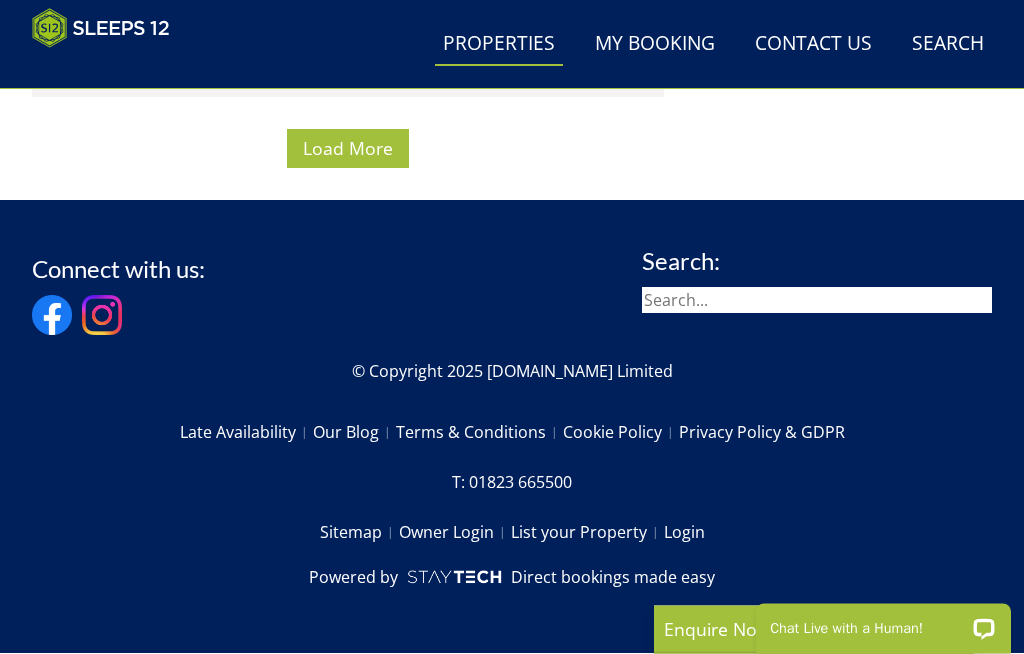 scroll, scrollTop: 17826, scrollLeft: 0, axis: vertical 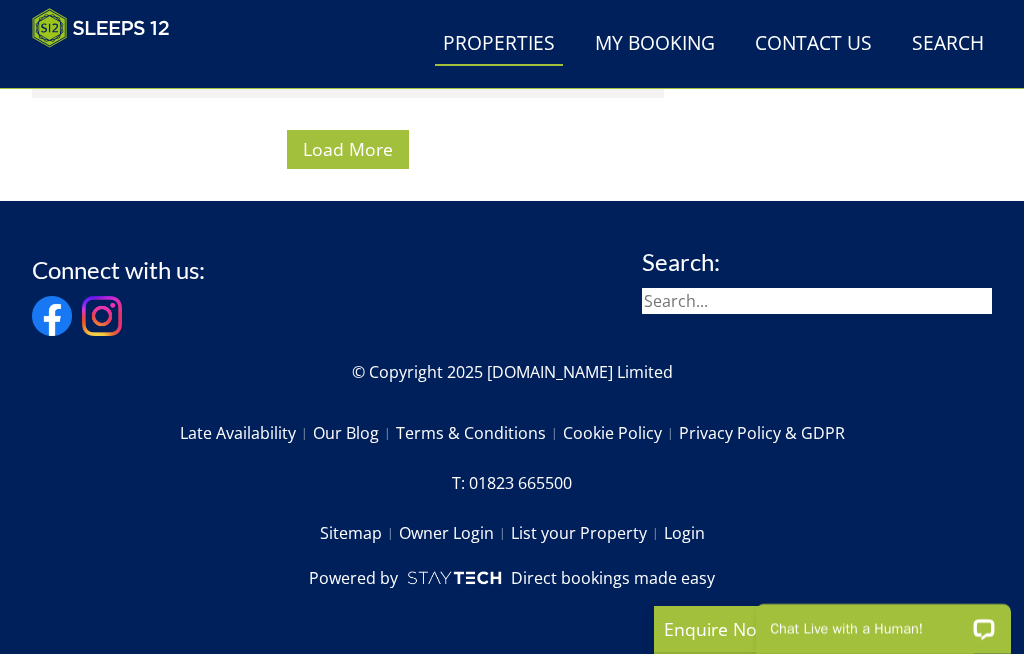 click on "5★
Rated
Withymans
Check Availability
More Info
Withymans
-  [GEOGRAPHIC_DATA]
Sleeps 12 + 2
Hot Tub
Movie Room
Games Room
BBQ" at bounding box center [348, -6652] 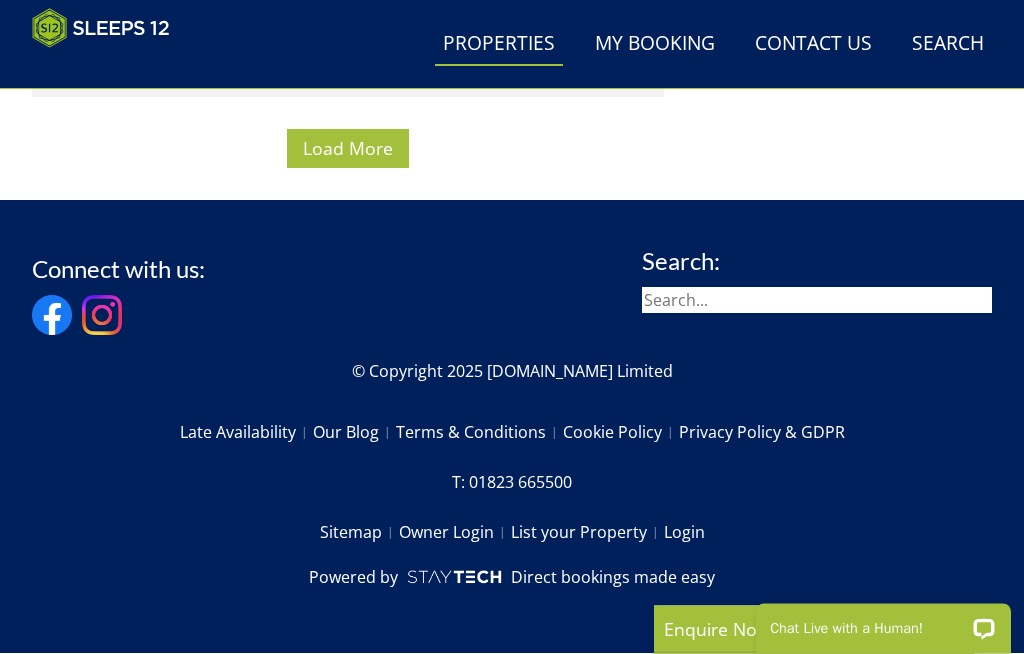 scroll, scrollTop: 18394, scrollLeft: 0, axis: vertical 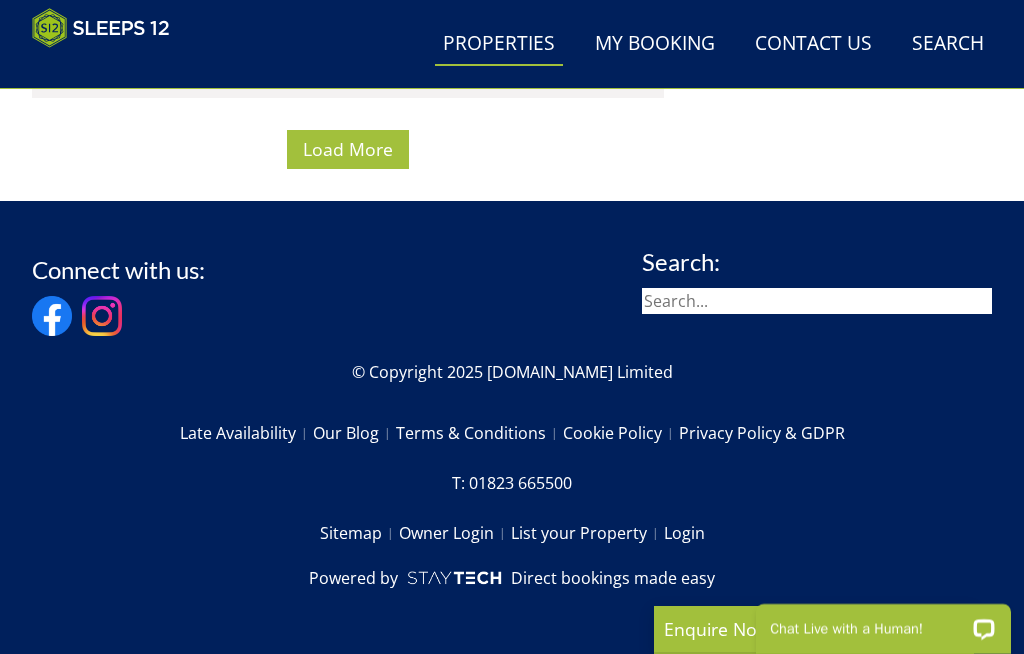 click at bounding box center (348, -6443) 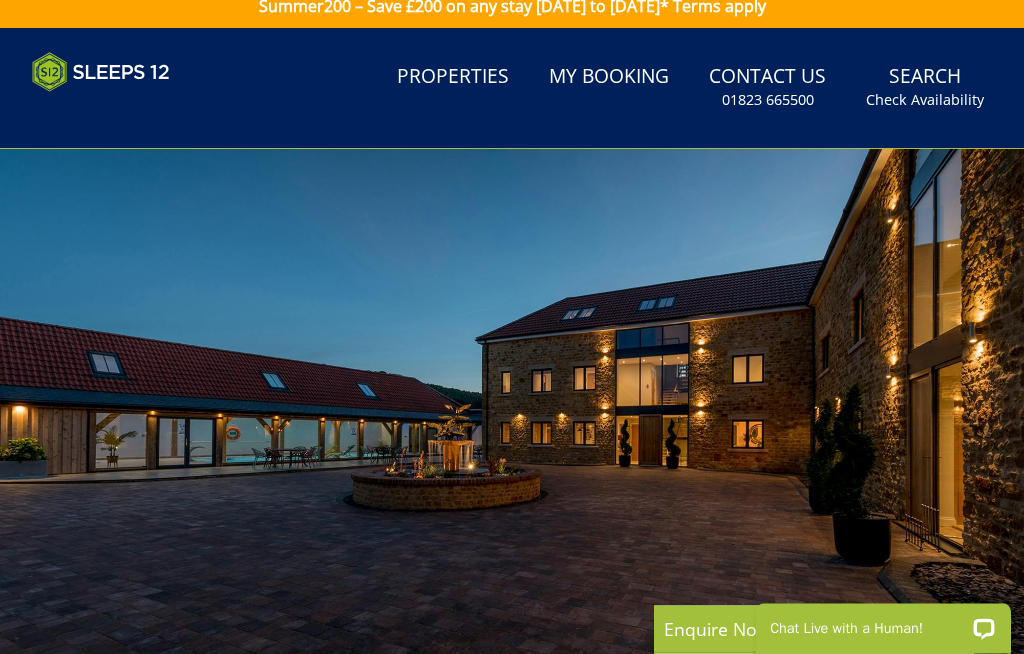 scroll, scrollTop: 0, scrollLeft: 0, axis: both 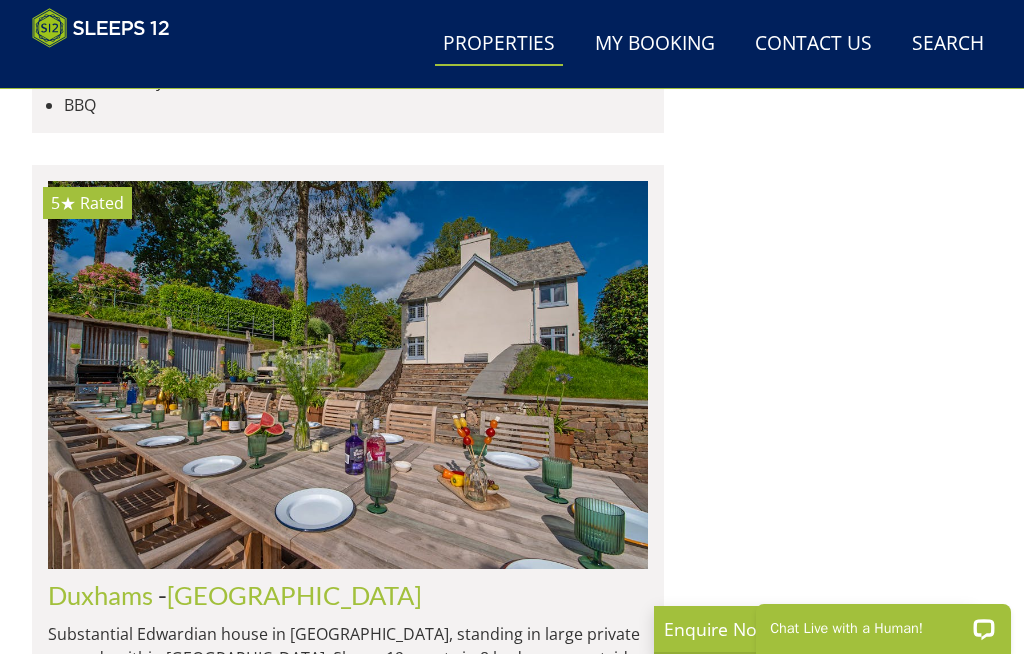 click on "5★
Rated
Duxhams
Check Availability
More Info" at bounding box center [348, 531] 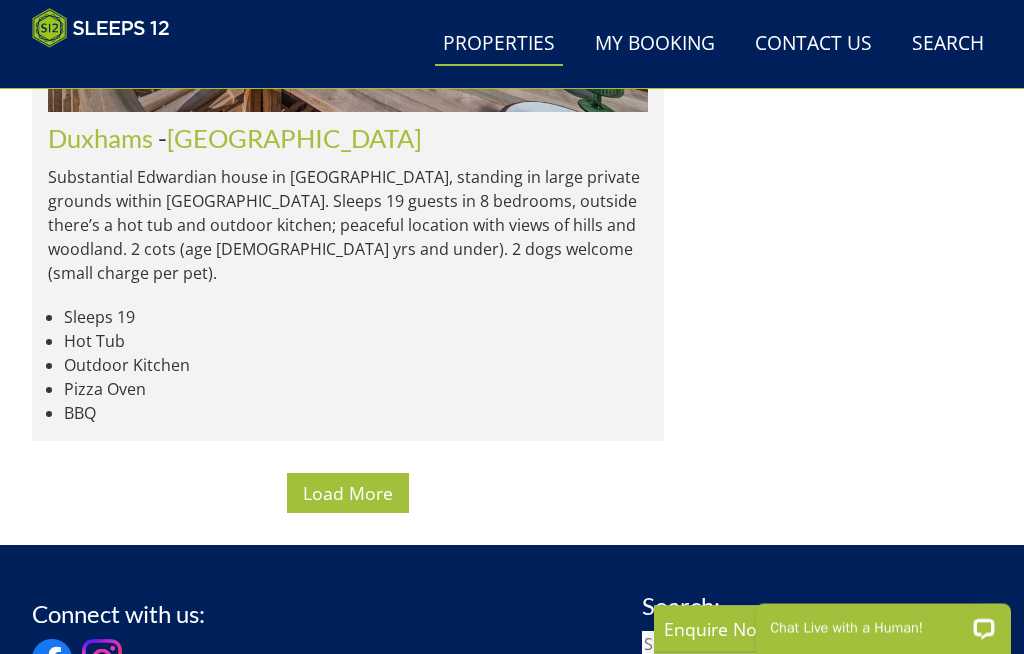 scroll, scrollTop: 16333, scrollLeft: 0, axis: vertical 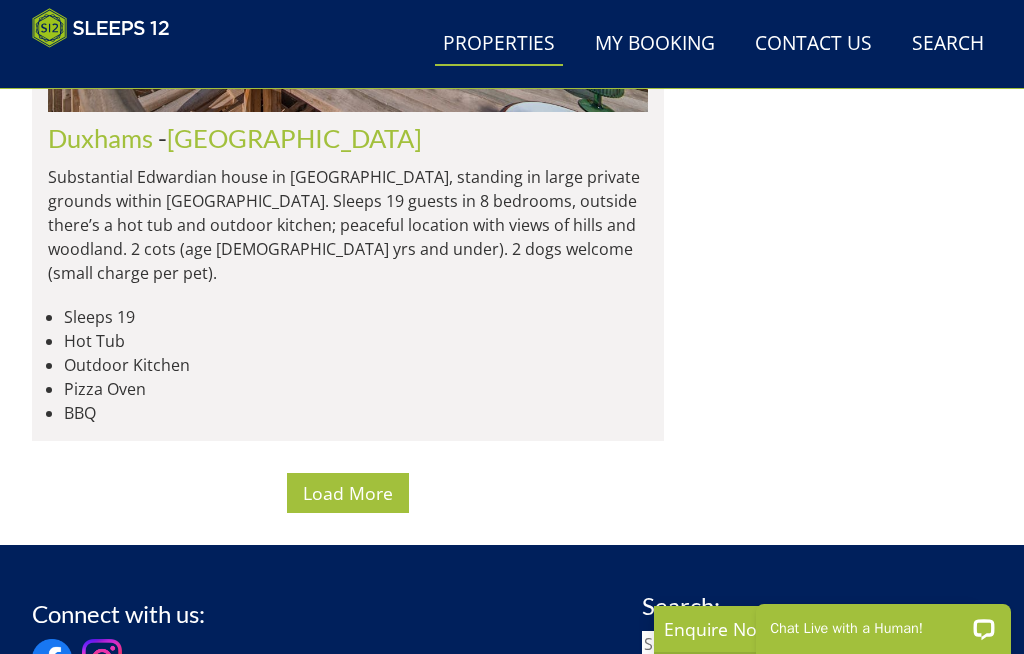 click on "Load More" at bounding box center (348, 493) 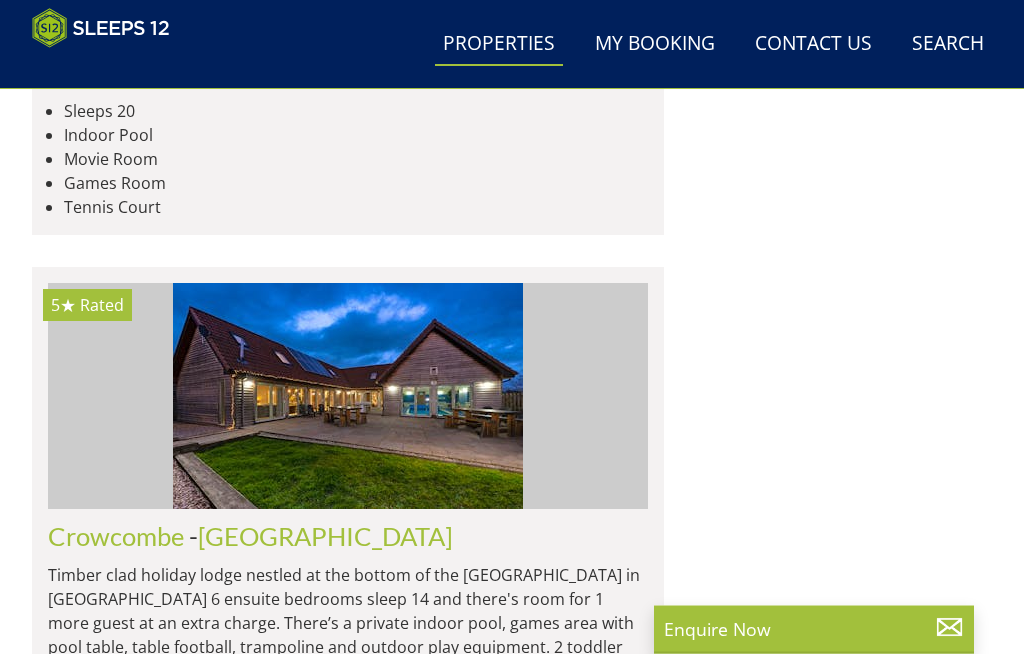 scroll, scrollTop: 19633, scrollLeft: 0, axis: vertical 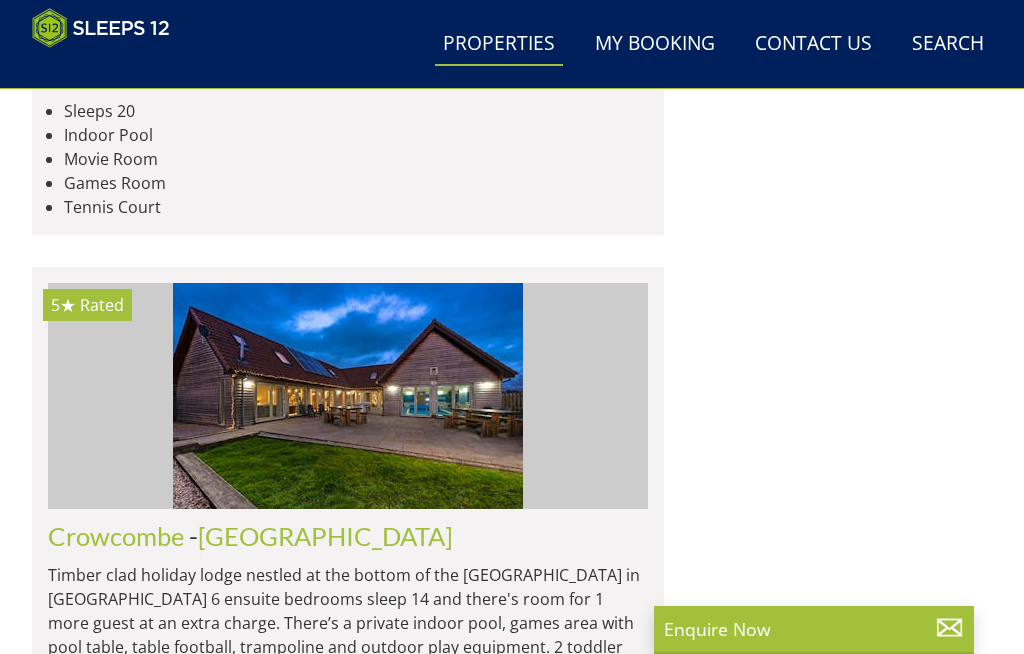 click at bounding box center (348, -1276) 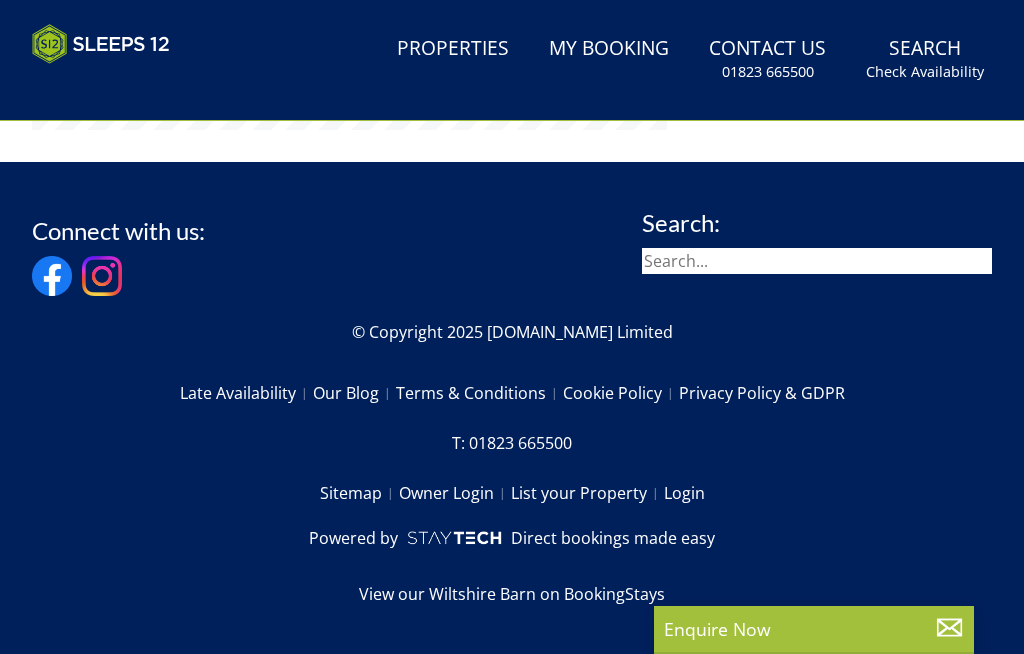 scroll, scrollTop: 0, scrollLeft: 0, axis: both 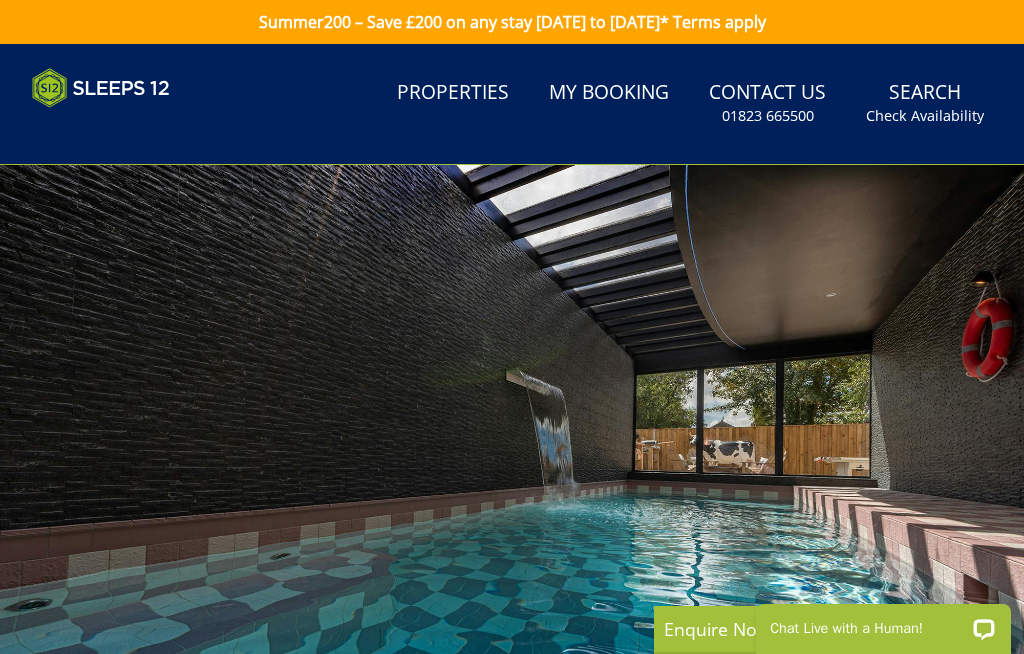 click at bounding box center [512, 451] 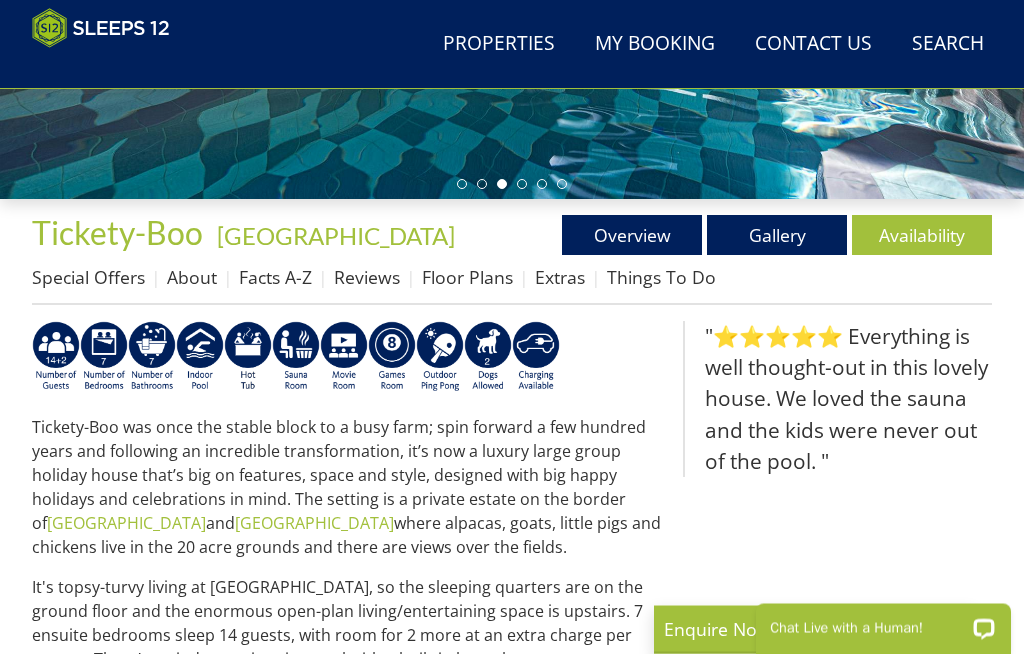 scroll, scrollTop: 508, scrollLeft: 0, axis: vertical 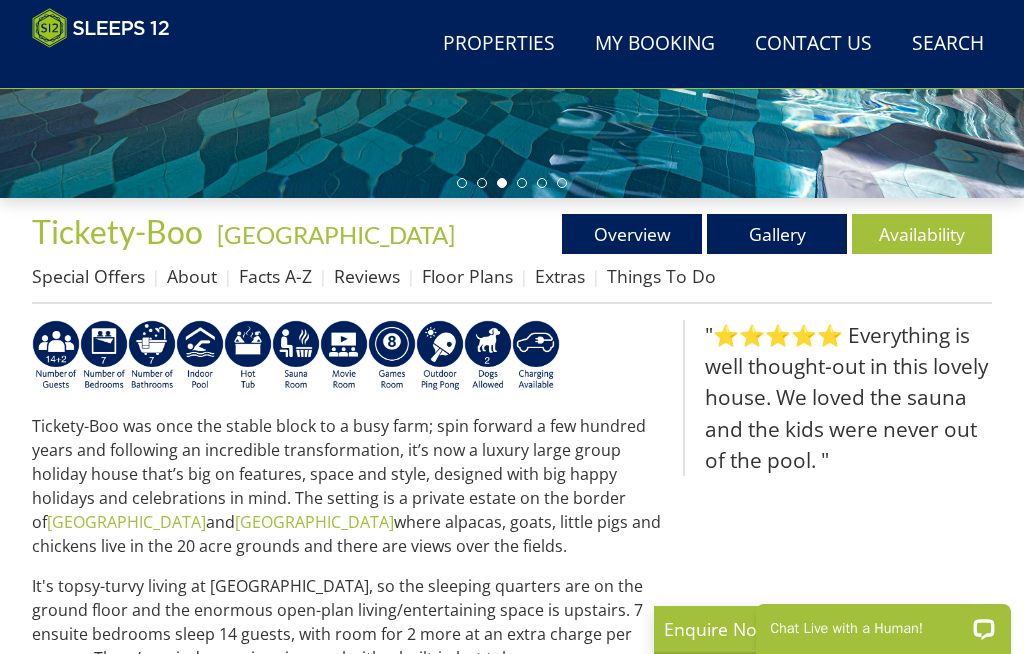 click on "Gallery" at bounding box center (777, 234) 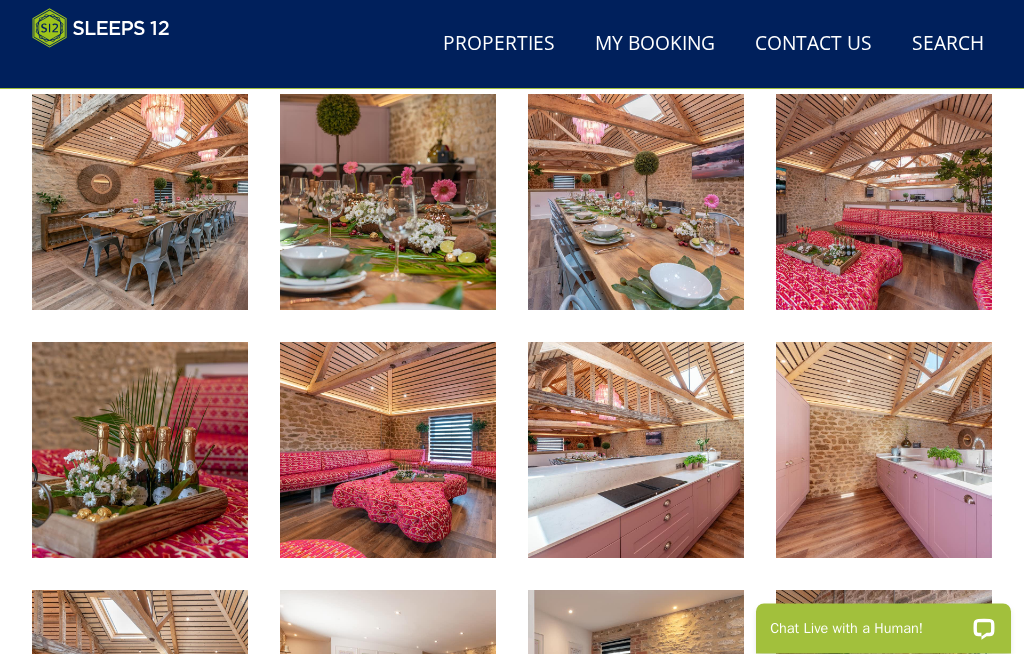 scroll, scrollTop: 985, scrollLeft: 0, axis: vertical 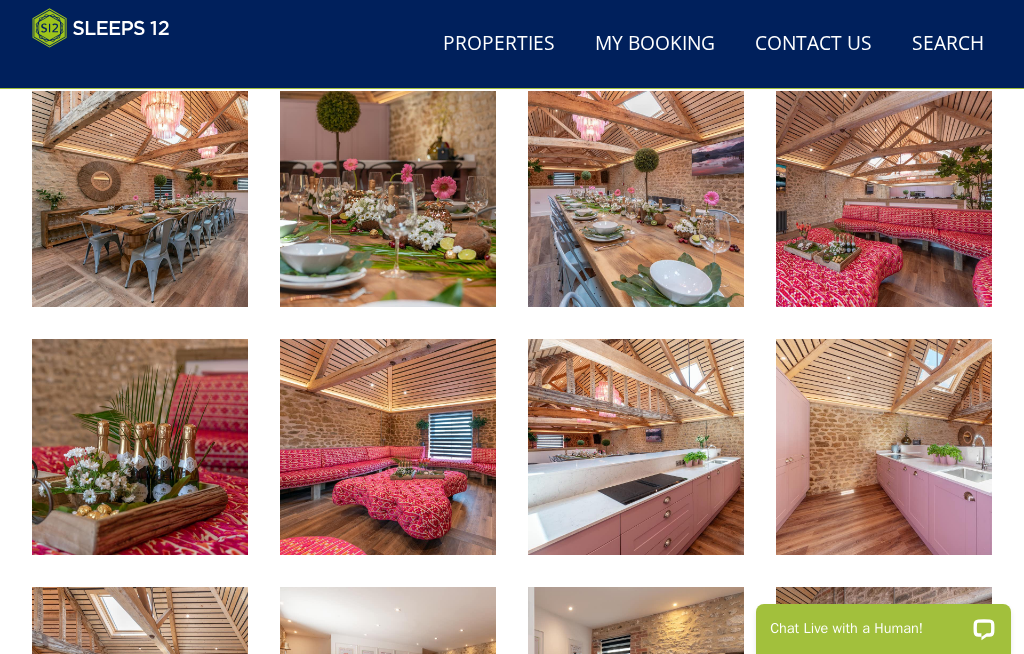 click at bounding box center (140, 199) 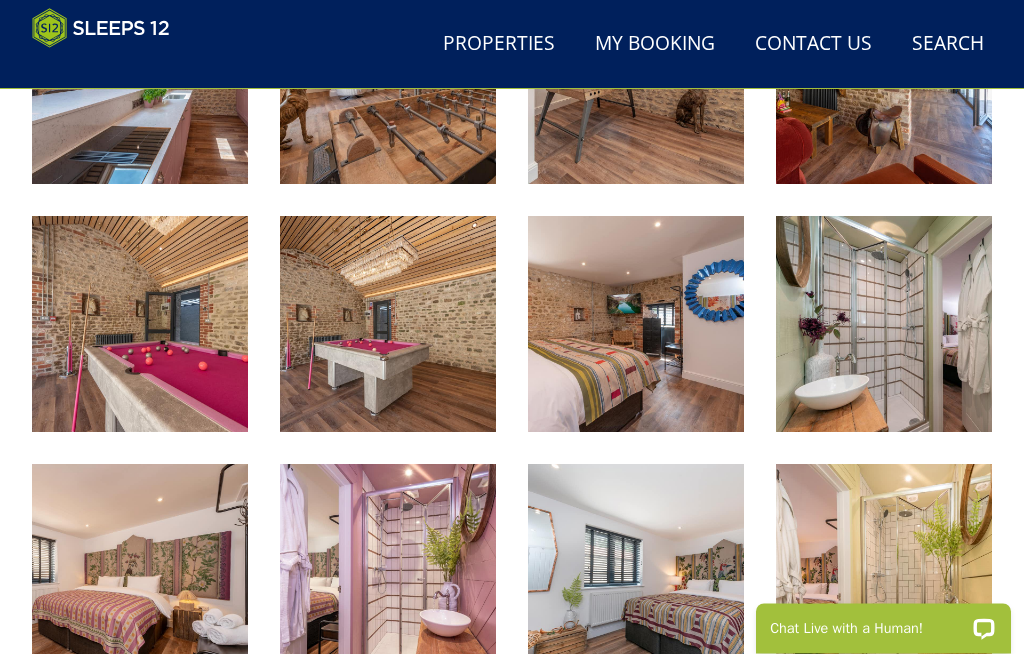 scroll, scrollTop: 1606, scrollLeft: 0, axis: vertical 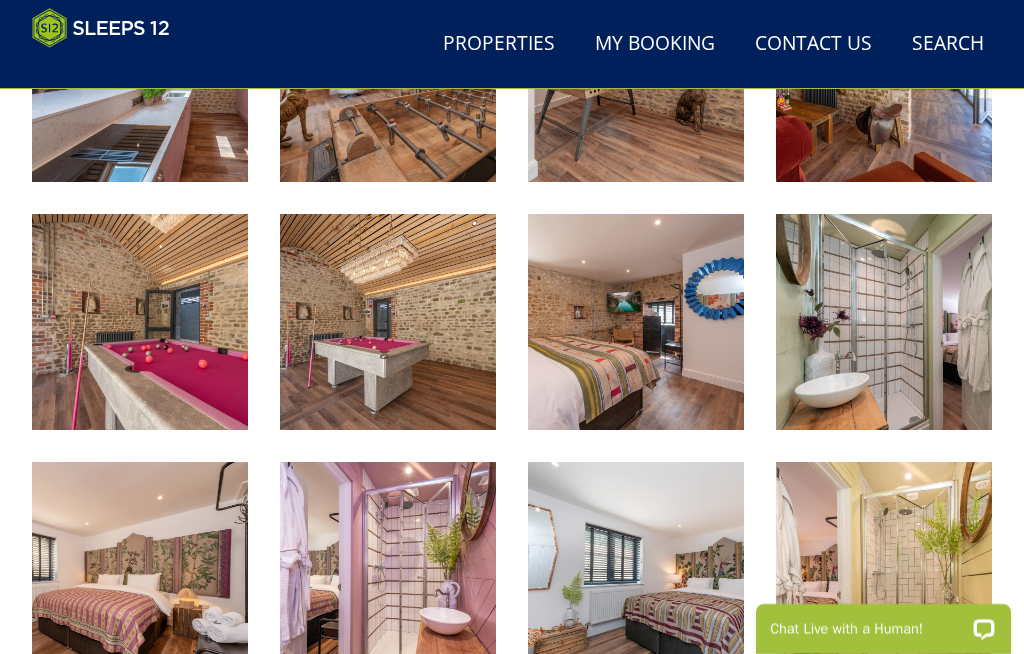 click at bounding box center [636, 322] 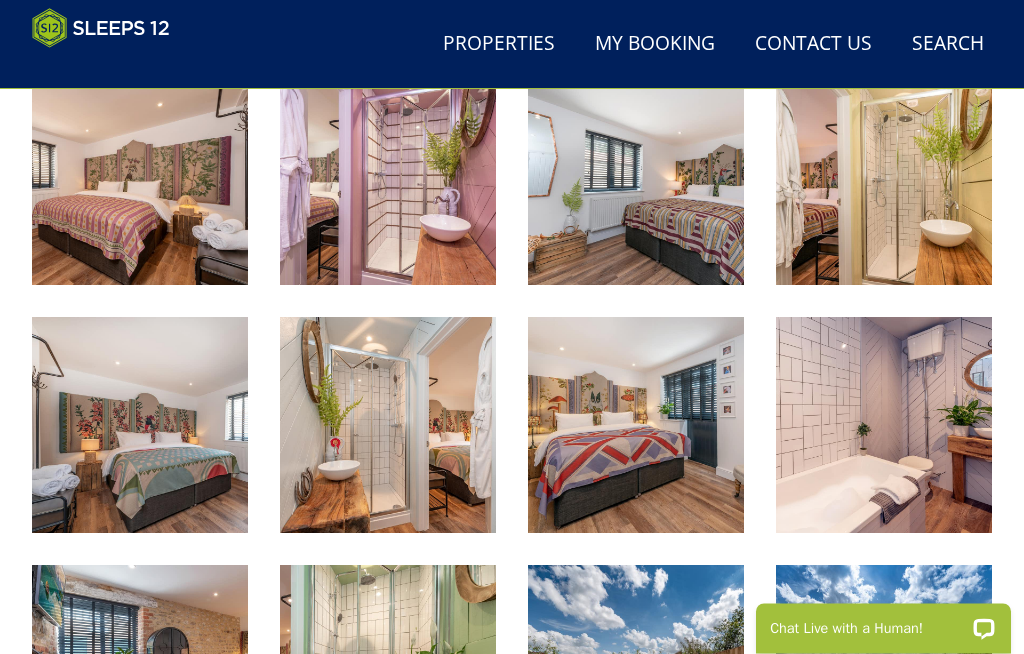 scroll, scrollTop: 2000, scrollLeft: 0, axis: vertical 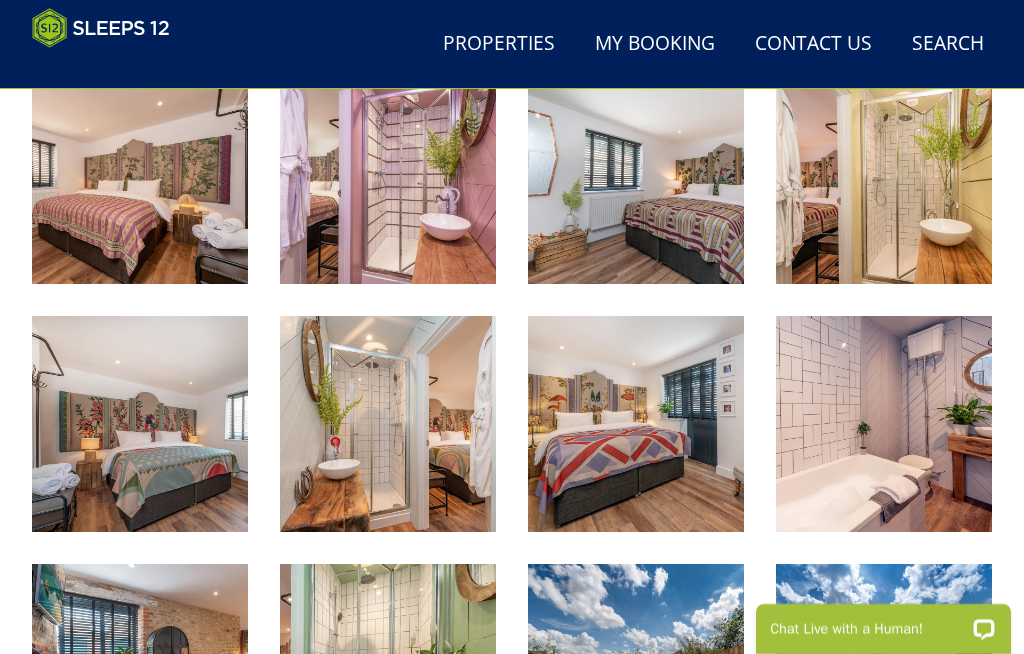click at bounding box center [140, 424] 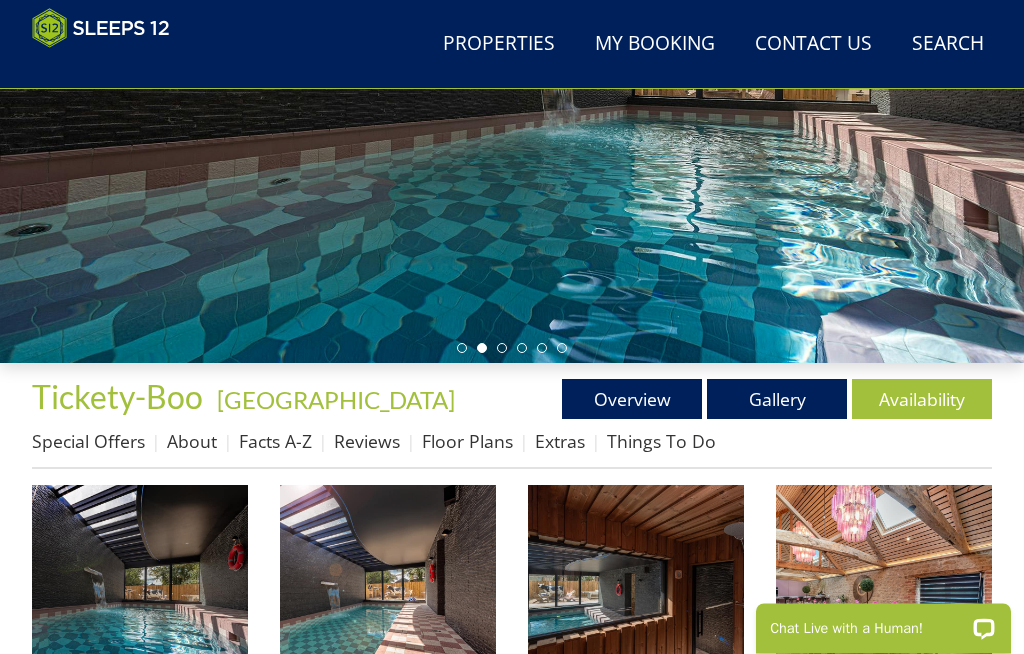 scroll, scrollTop: 343, scrollLeft: 0, axis: vertical 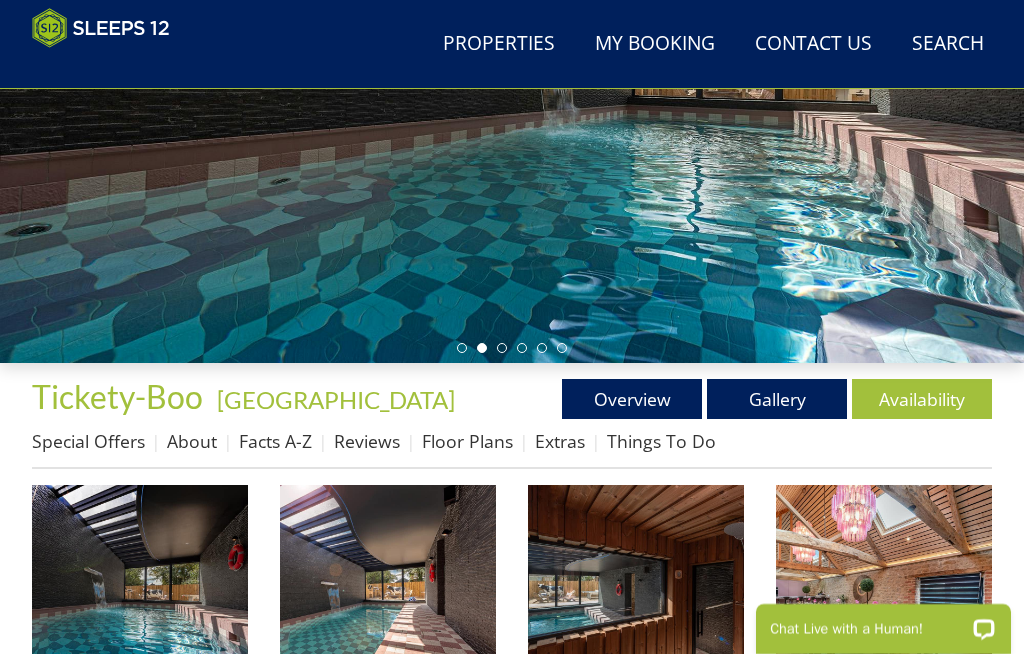 click on "Availability" at bounding box center (922, 399) 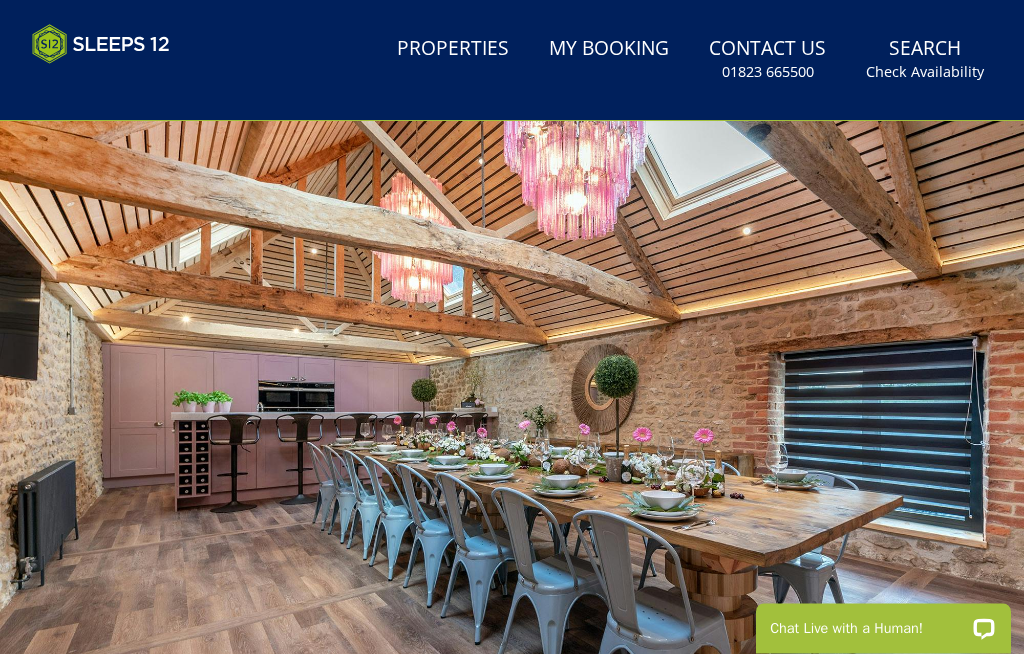 scroll, scrollTop: 0, scrollLeft: 0, axis: both 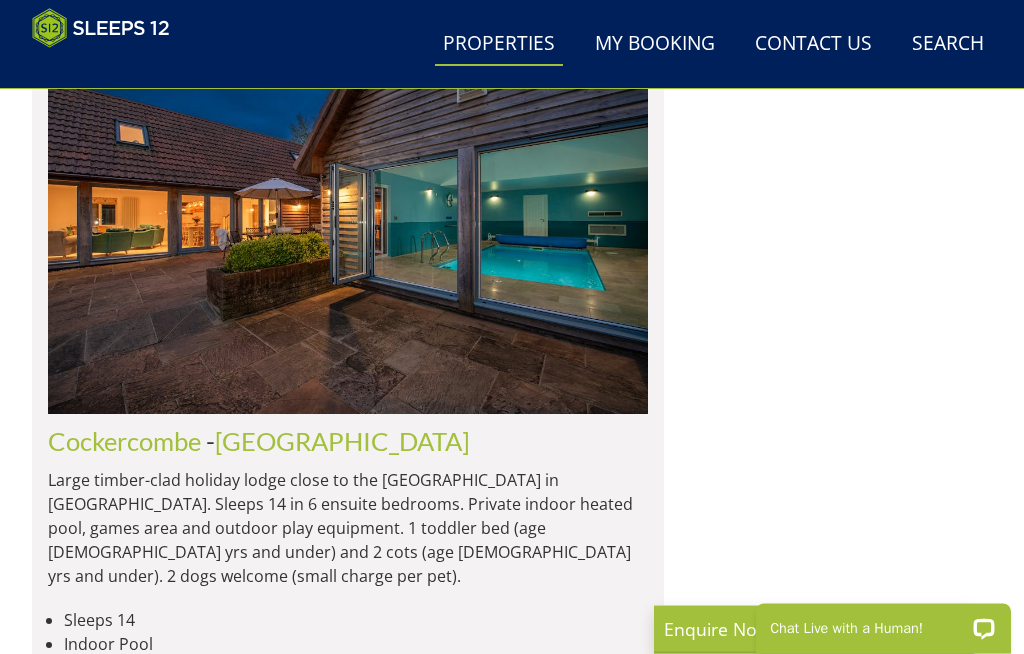 click on "Search
Search
1 Guest
2 Guests
3 Guests
4 Guests
5 Guests
6 Guests
7 Guests
8 Guests
9 Guests
10 Guests
11 Guests
12 Guests
13 Guests
14 Guests
15 Guests
16 Guests
17 Guests
18 Guests
19 Guests
20 Guests
21 Guests
22 Guests
23 Guests
24 Guests
25 Guests
26 Guests
27 Guests
28 Guests
29 Guests
30 Guests
31 Guests
32 Guests
Any number of bedrooms
4 Bedrooms
5 Bedrooms
6 Bedrooms
7 Bedrooms
8 Bedrooms
9 Bedrooms
10 Bedrooms
11 Bedrooms
12 Bedrooms
13 Bedrooms
14 Bedrooms
15 Bedrooms
16 Bedrooms
+/-
days" at bounding box center (512, -8099) 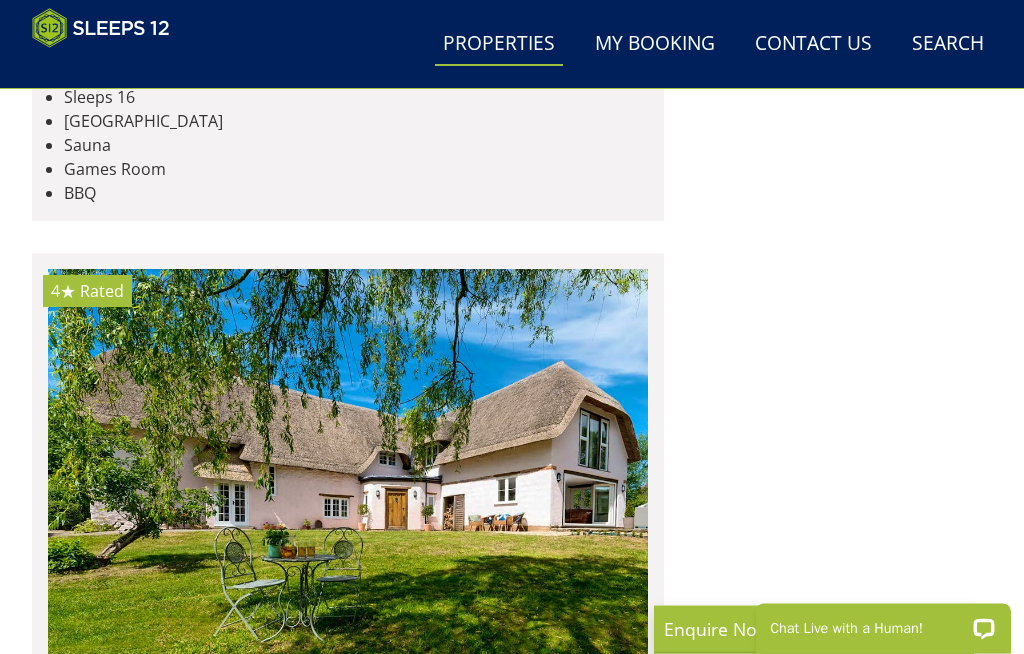 scroll, scrollTop: 23011, scrollLeft: 0, axis: vertical 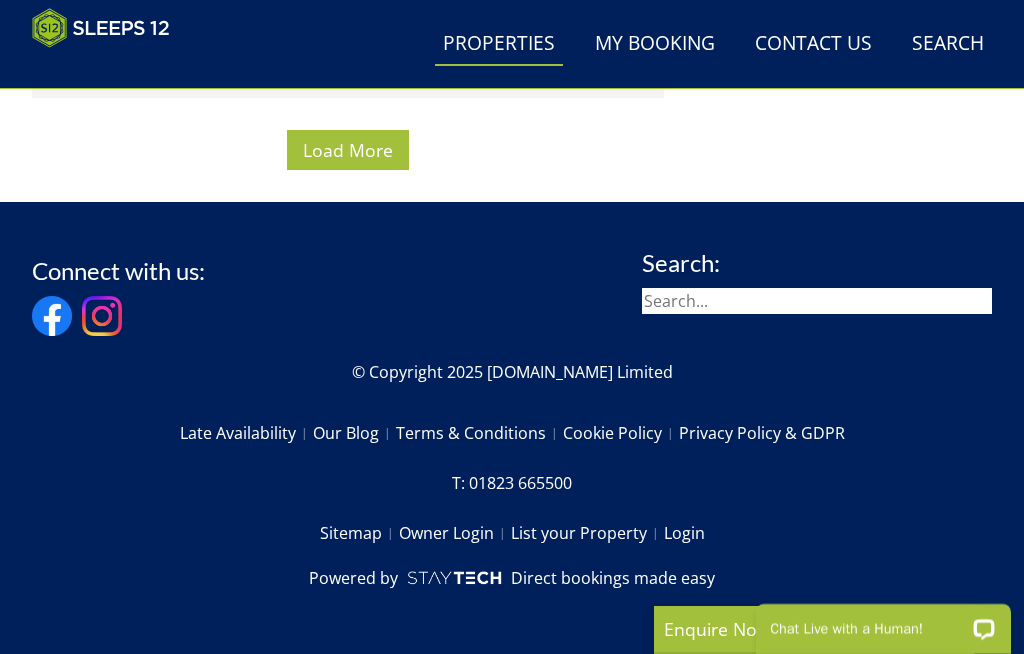 click on "Load More" at bounding box center [348, 150] 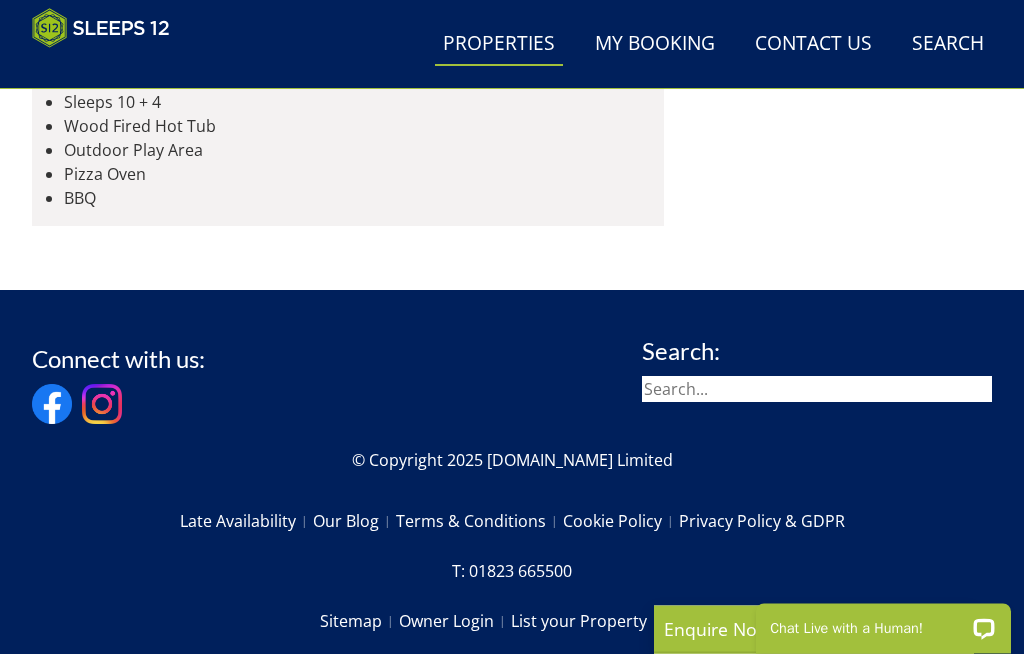 scroll, scrollTop: 32927, scrollLeft: 0, axis: vertical 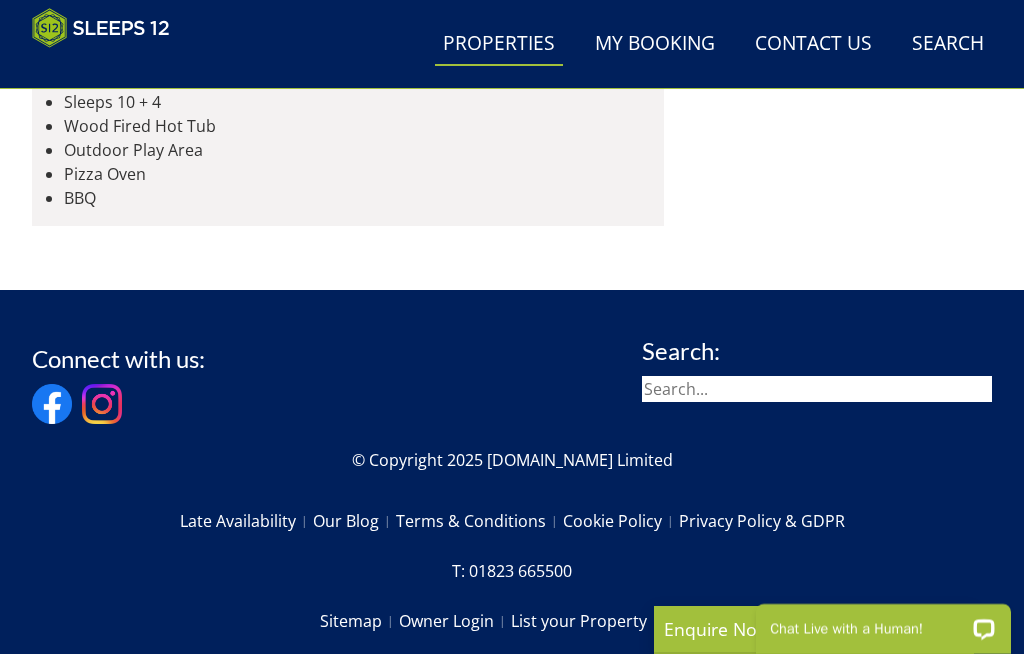 click on "Search
Search
1 Guest
2 Guests
3 Guests
4 Guests
5 Guests
6 Guests
7 Guests
8 Guests
9 Guests
10 Guests
11 Guests
12 Guests
13 Guests
14 Guests
15 Guests
16 Guests
17 Guests
18 Guests
19 Guests
20 Guests
21 Guests
22 Guests
23 Guests
24 Guests
25 Guests
26 Guests
27 Guests
28 Guests
29 Guests
30 Guests
31 Guests
32 Guests
Any number of bedrooms
4 Bedrooms
5 Bedrooms
6 Bedrooms
7 Bedrooms
8 Bedrooms
9 Bedrooms
10 Bedrooms
11 Bedrooms
12 Bedrooms
13 Bedrooms
14 Bedrooms
15 Bedrooms
16 Bedrooms
+/-
days" at bounding box center (512, -15982) 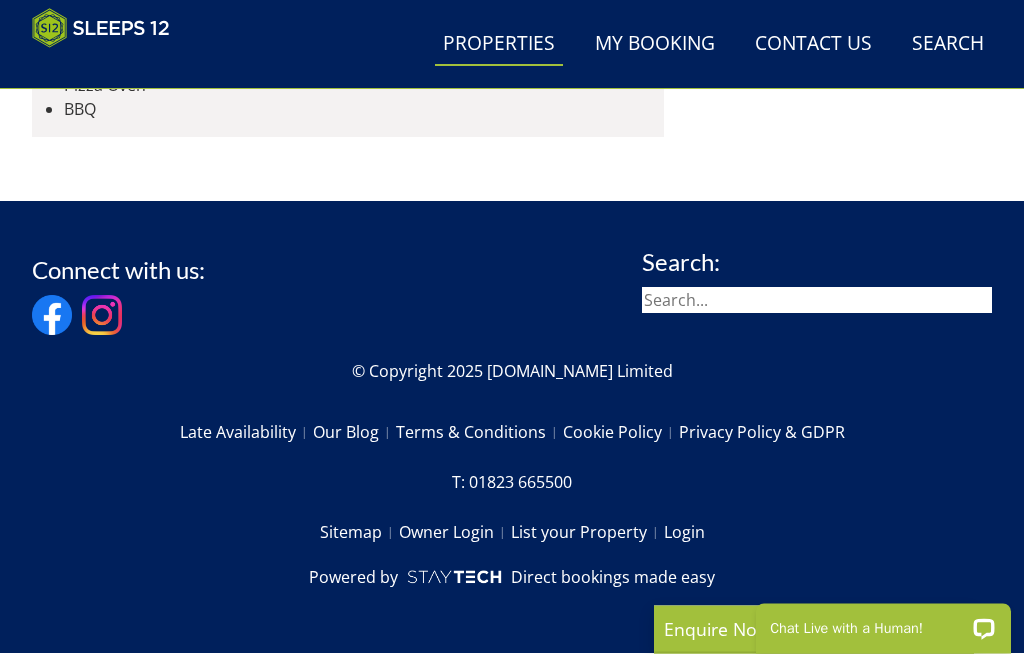 scroll, scrollTop: 35819, scrollLeft: 0, axis: vertical 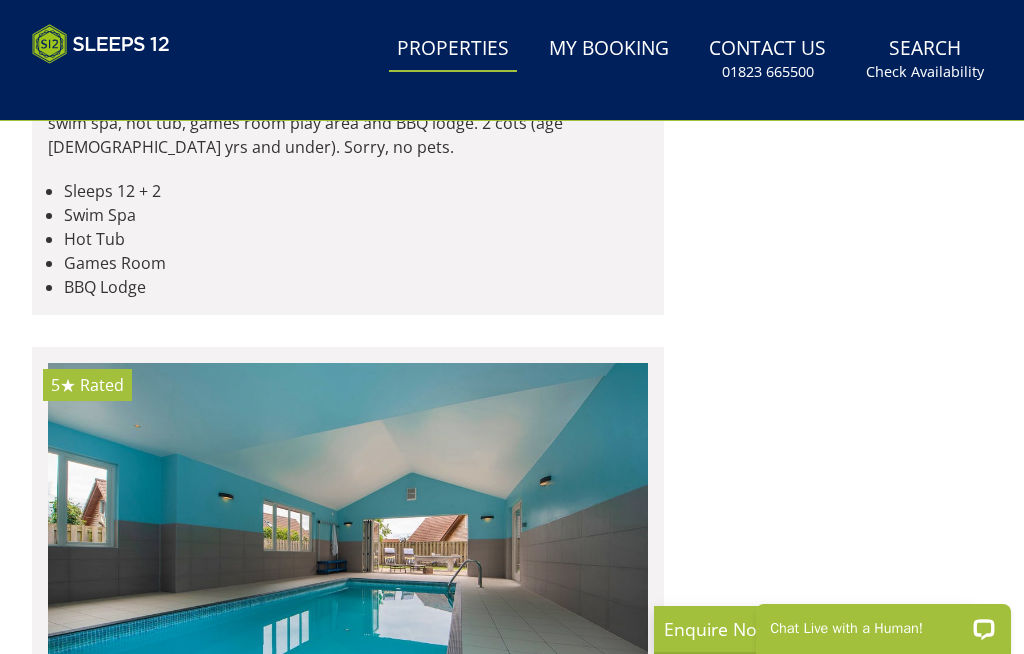 click on "Properties" at bounding box center (453, 49) 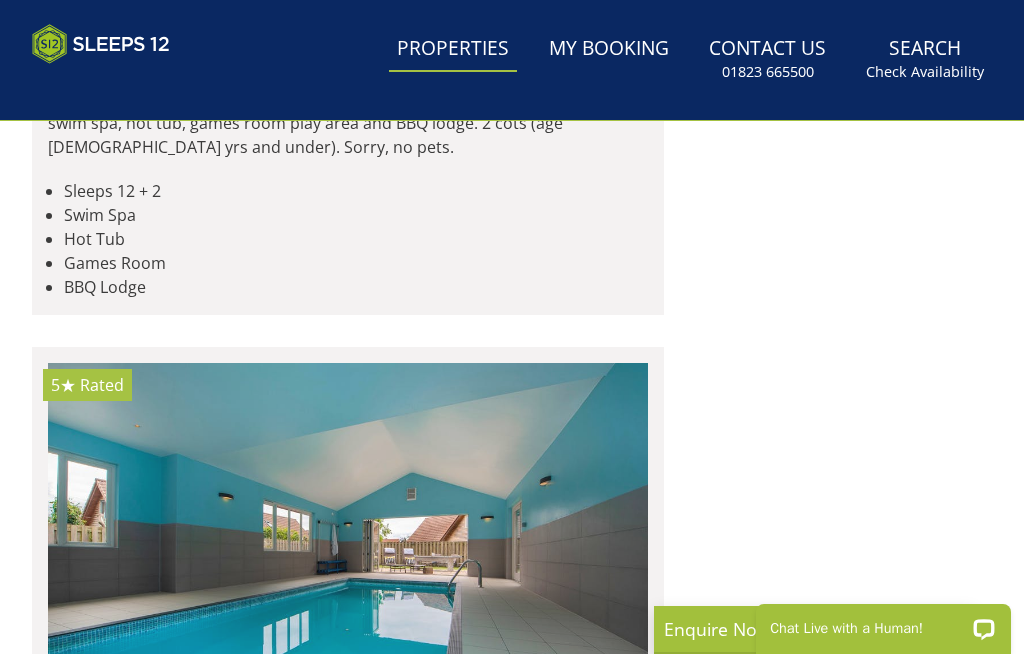 scroll, scrollTop: 0, scrollLeft: 0, axis: both 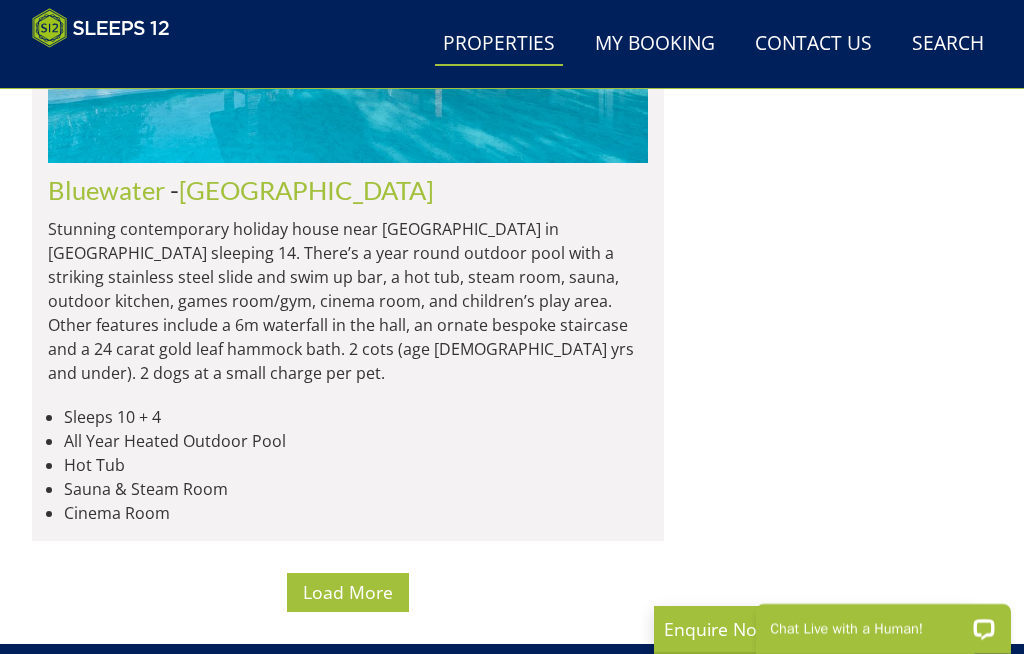 click on "Load More" at bounding box center [348, 592] 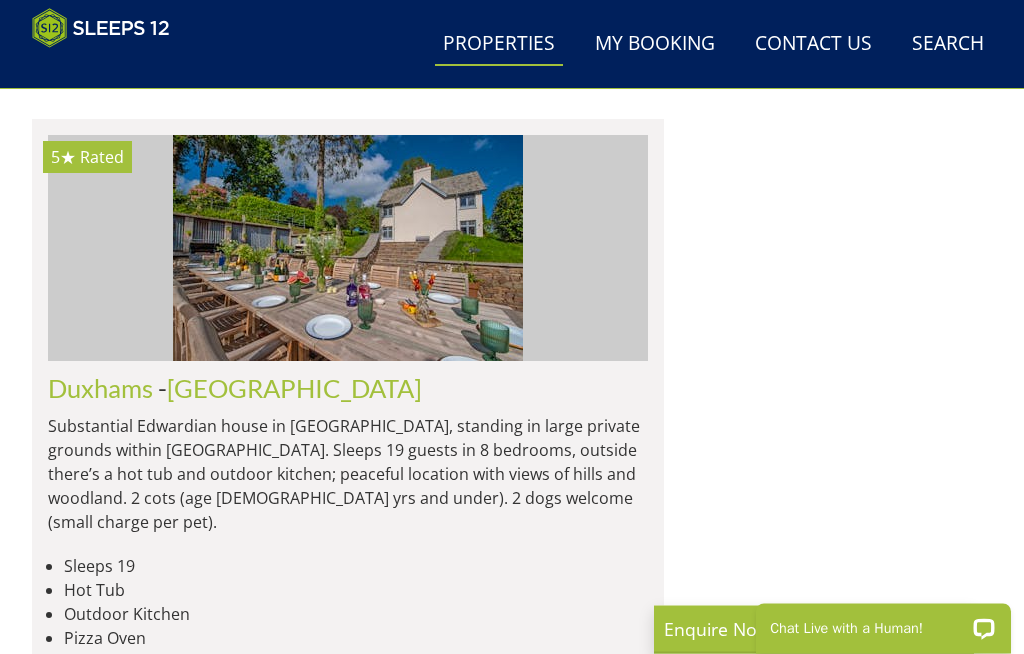 scroll, scrollTop: 23676, scrollLeft: 0, axis: vertical 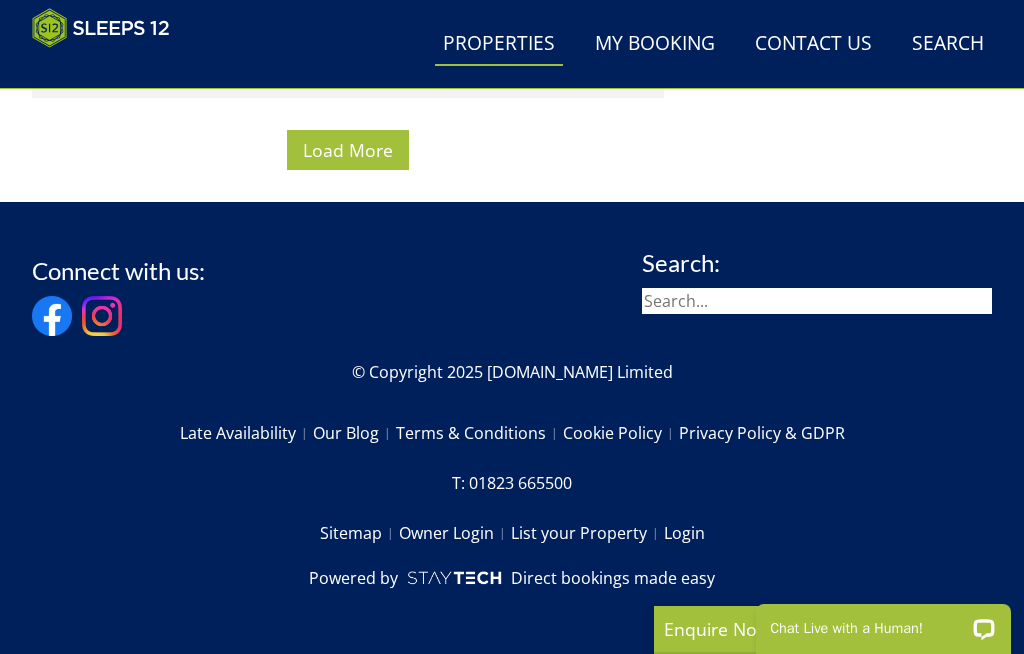 click at bounding box center (348, -3599) 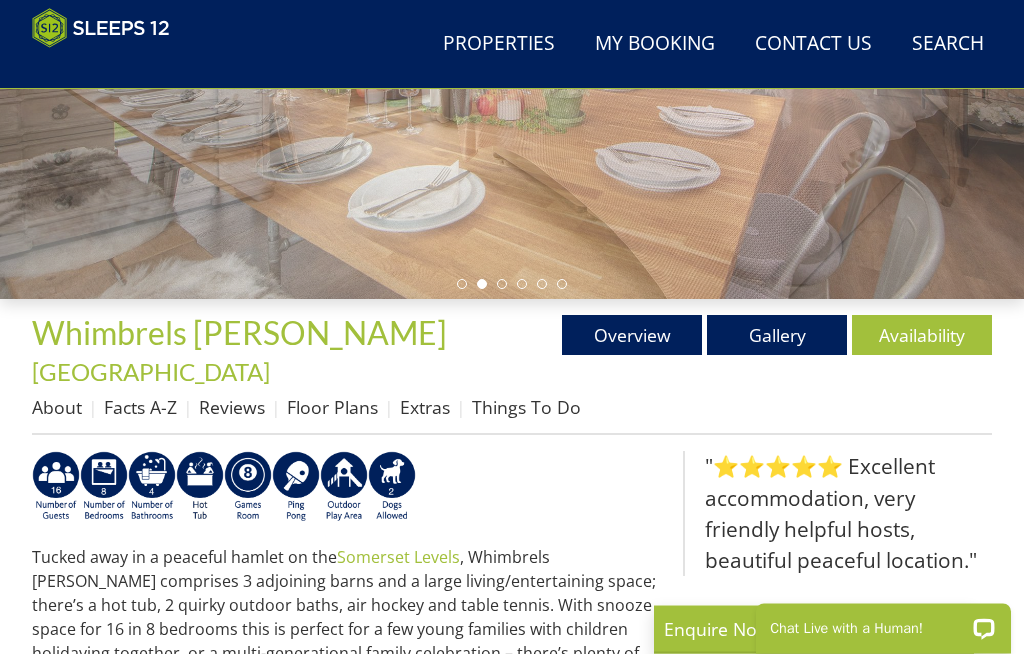 scroll, scrollTop: 407, scrollLeft: 0, axis: vertical 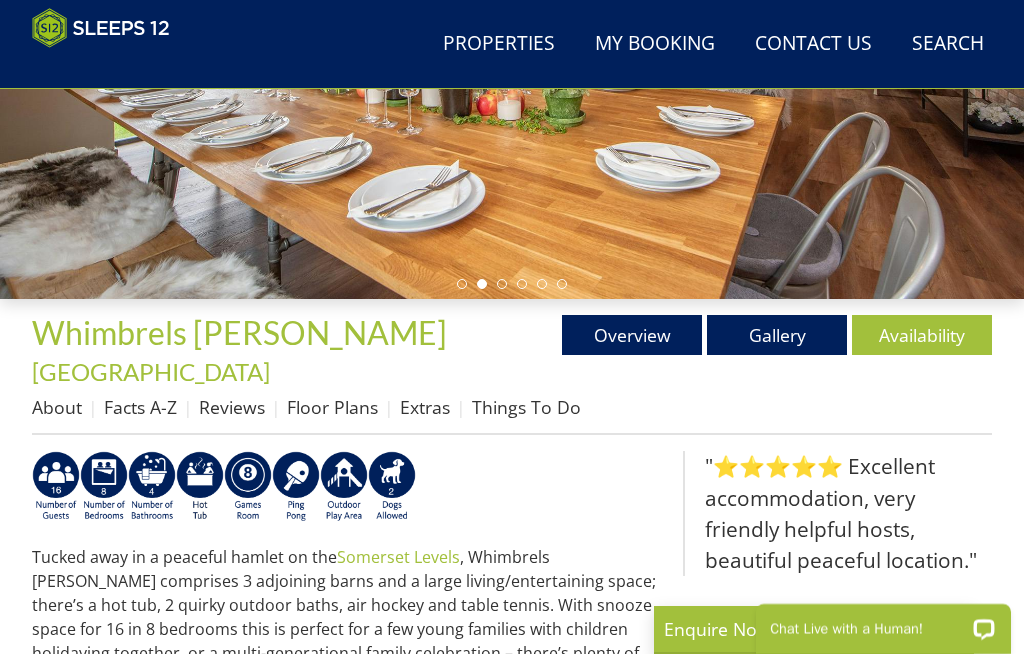 click on "Gallery" at bounding box center [777, 335] 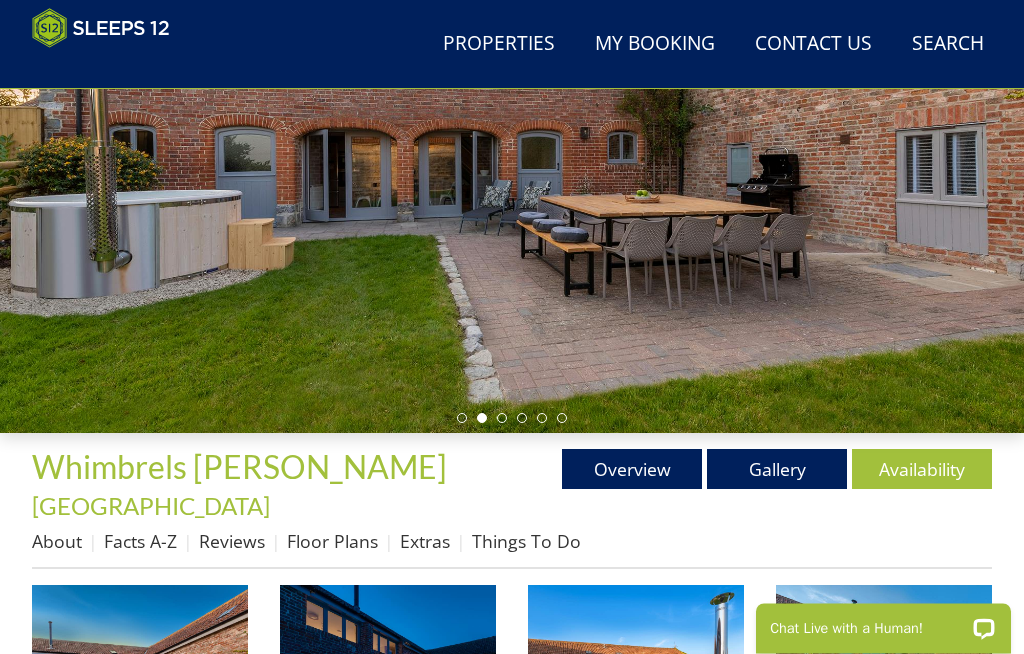 scroll, scrollTop: 273, scrollLeft: 0, axis: vertical 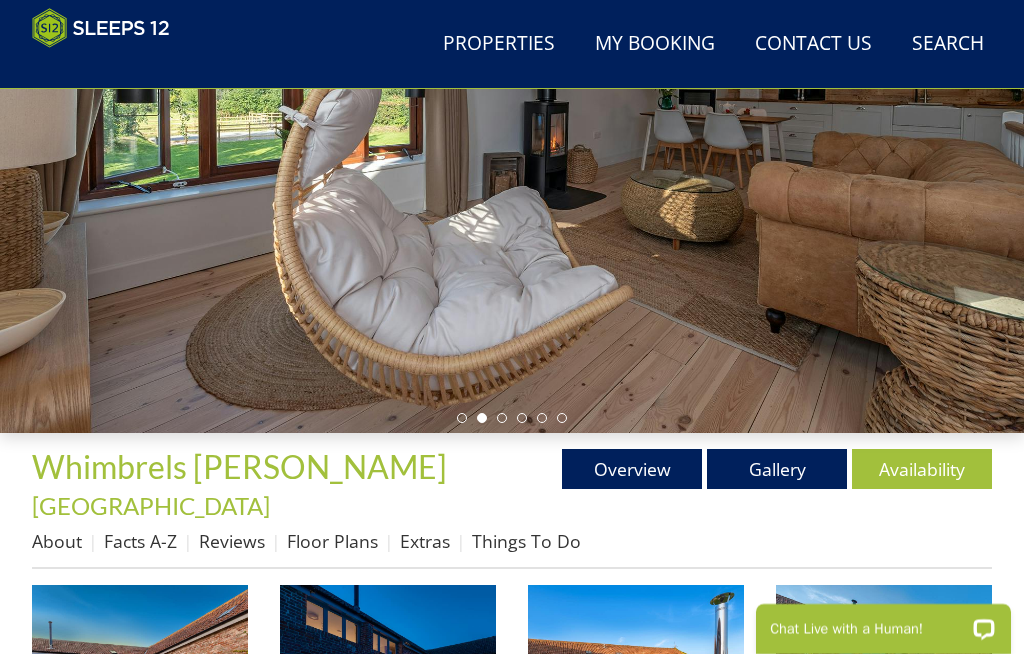click on "Properties
Whimbrels Barton
-  Somerset
Overview
Gallery
Availability
About
Facts A-Z
Reviews
Floor Plans
Extras
Things To Do
Images
Whimbrels Barton - Sleeps 16 for happy family holidays and peaceful celebrations with your loved ones
Whimbrels Barton - In the main garden there's a wood fired hot tub
Whimbrels Barton - Gather together outdoors to enjoy warm, sunny days" at bounding box center [512, 1856] 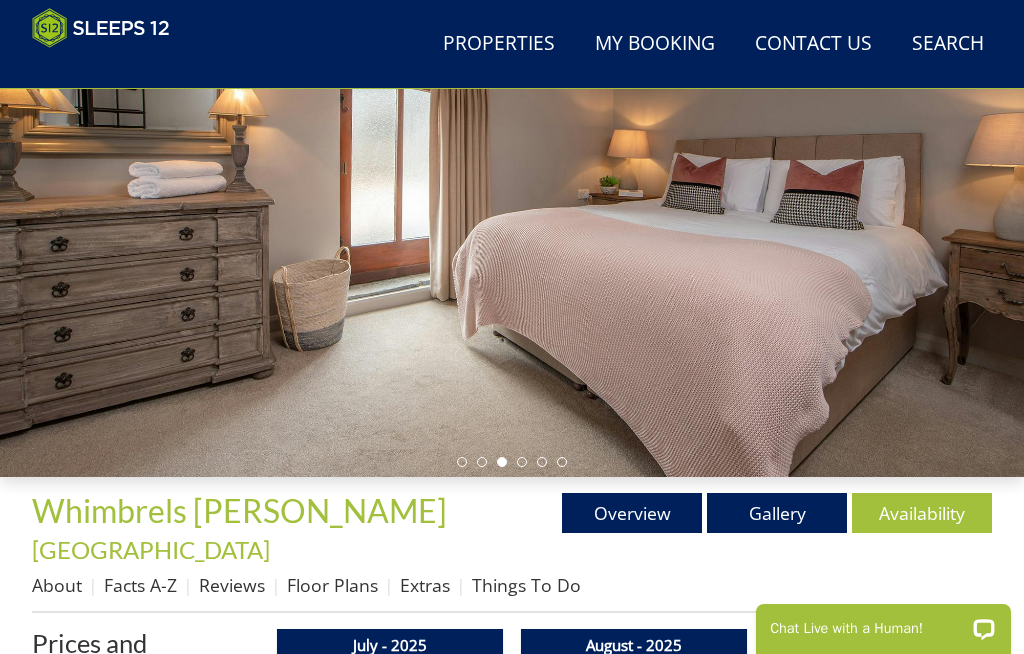 scroll, scrollTop: 0, scrollLeft: 0, axis: both 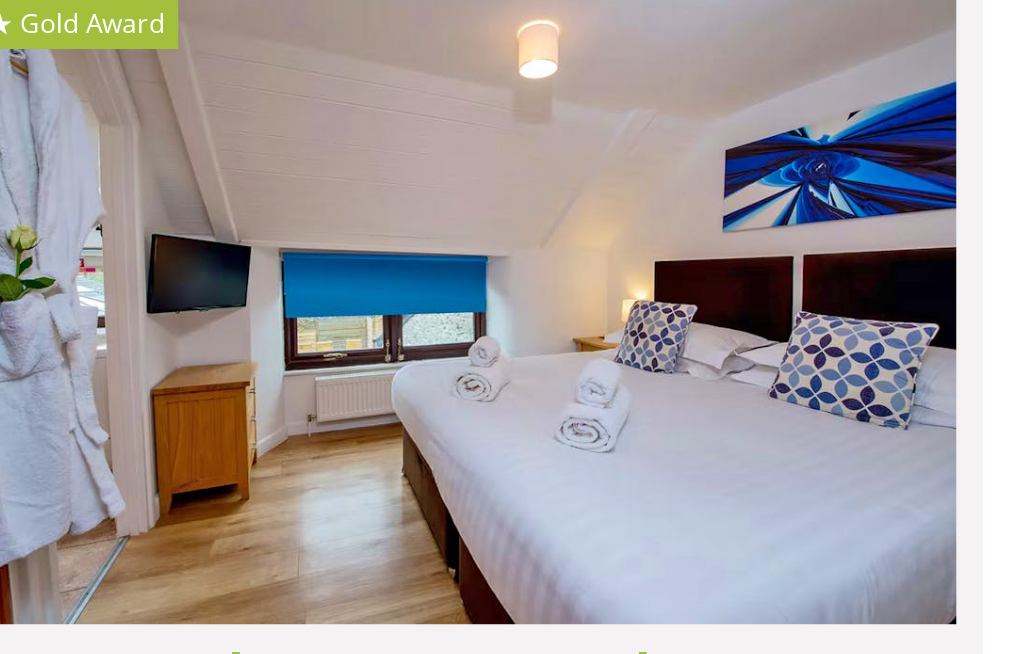 click on "[GEOGRAPHIC_DATA]" at bounding box center [334, 504] 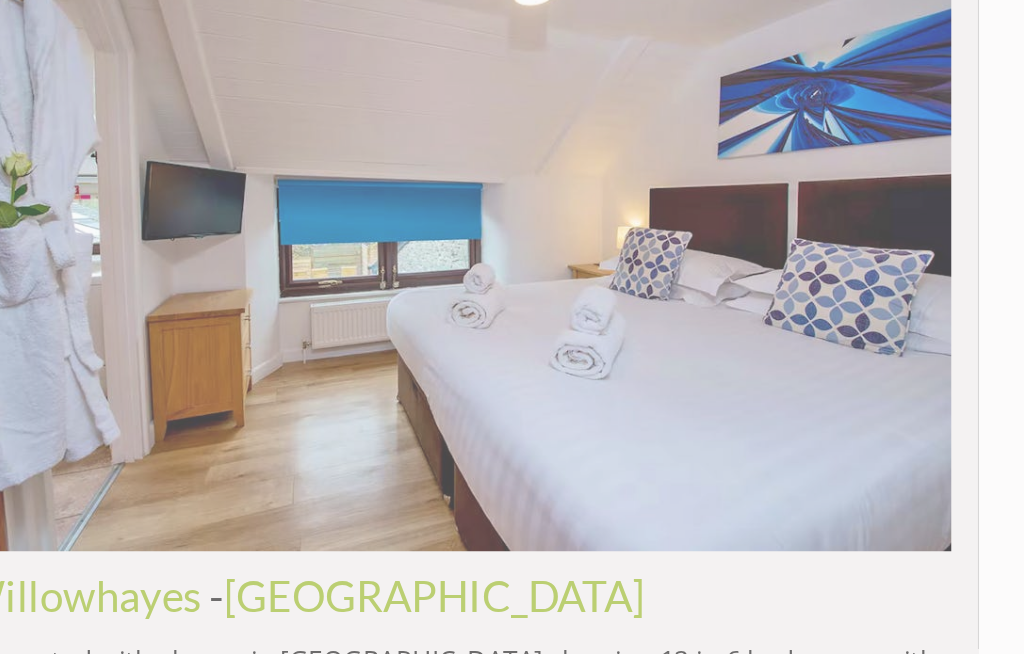 scroll, scrollTop: 0, scrollLeft: 8400, axis: horizontal 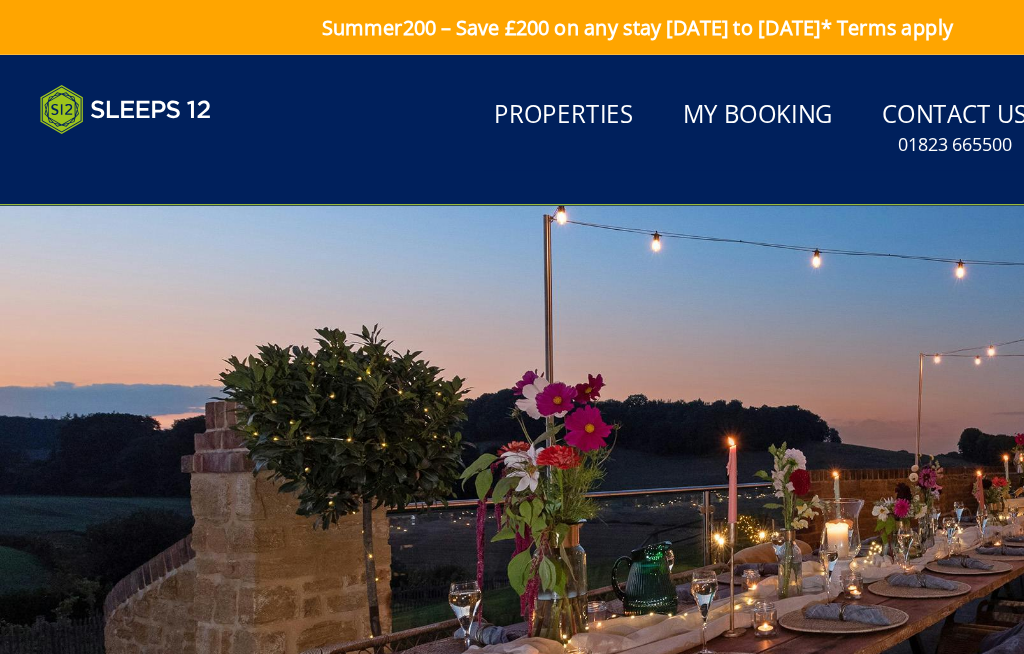 click at bounding box center [512, 451] 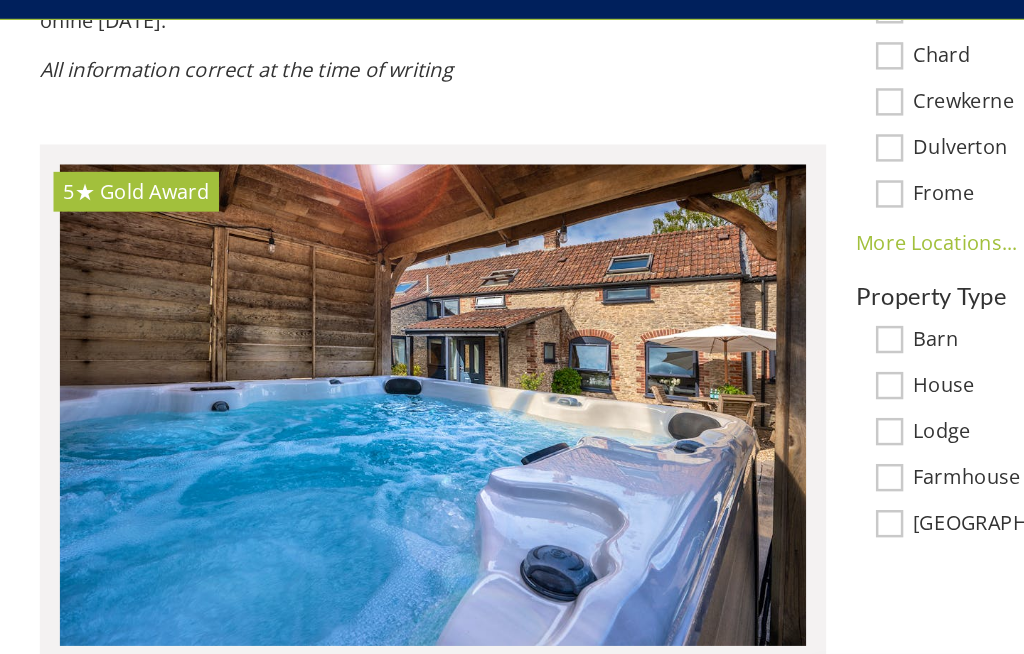 scroll, scrollTop: 1378, scrollLeft: 0, axis: vertical 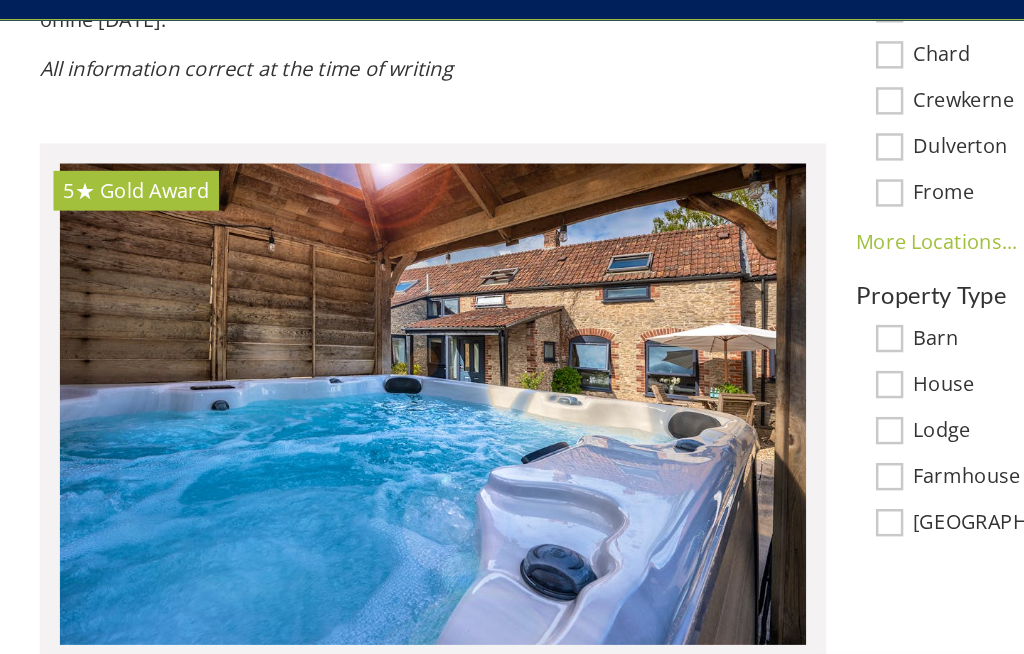 click at bounding box center [348, 397] 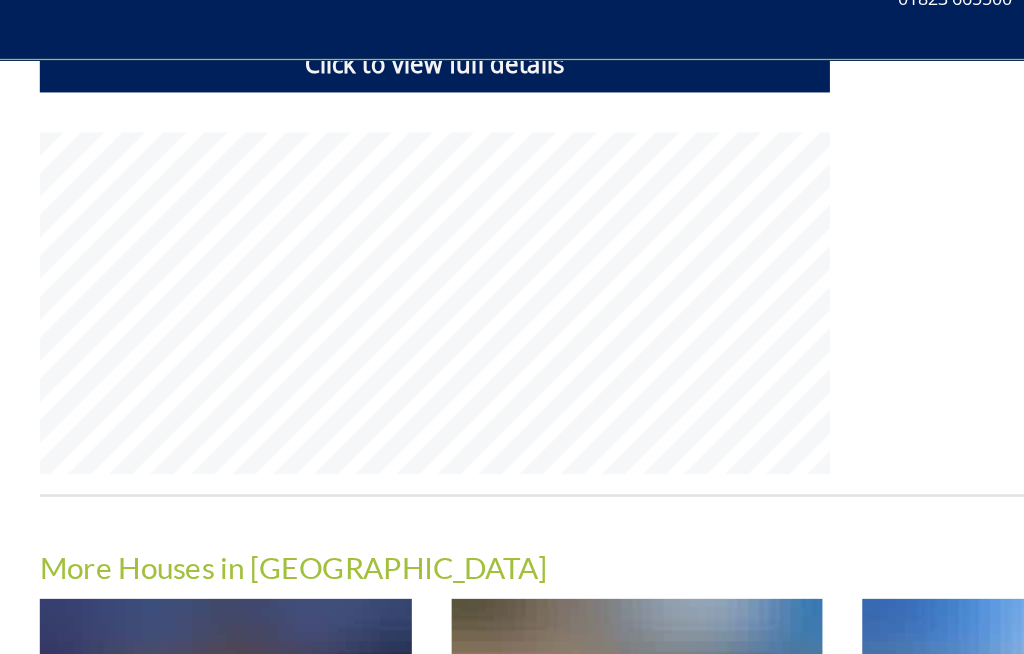 click at bounding box center [512, -927] 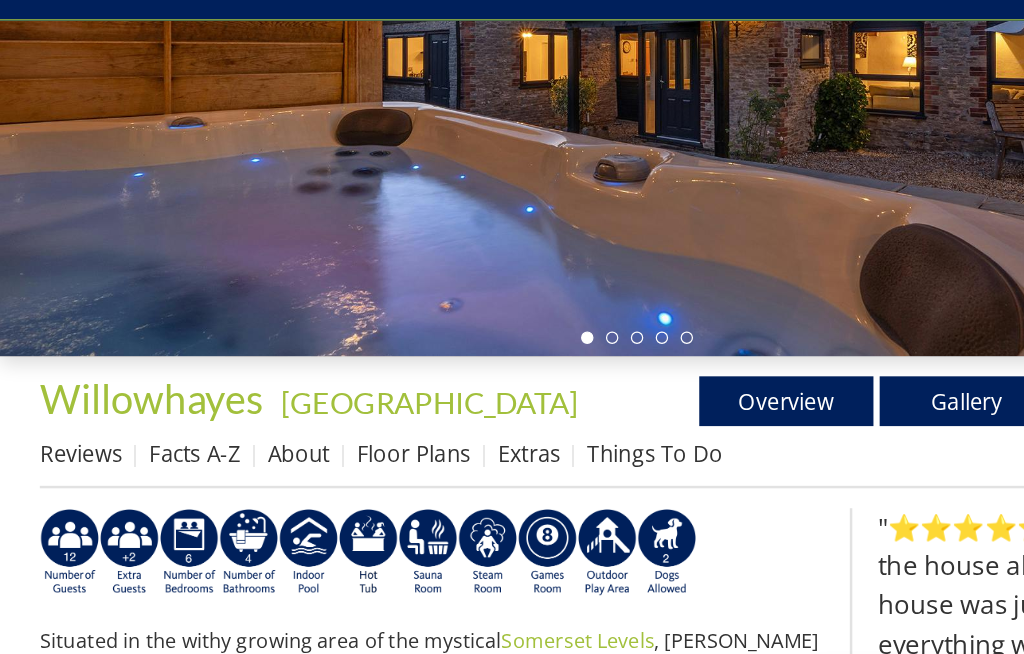 scroll, scrollTop: 409, scrollLeft: 0, axis: vertical 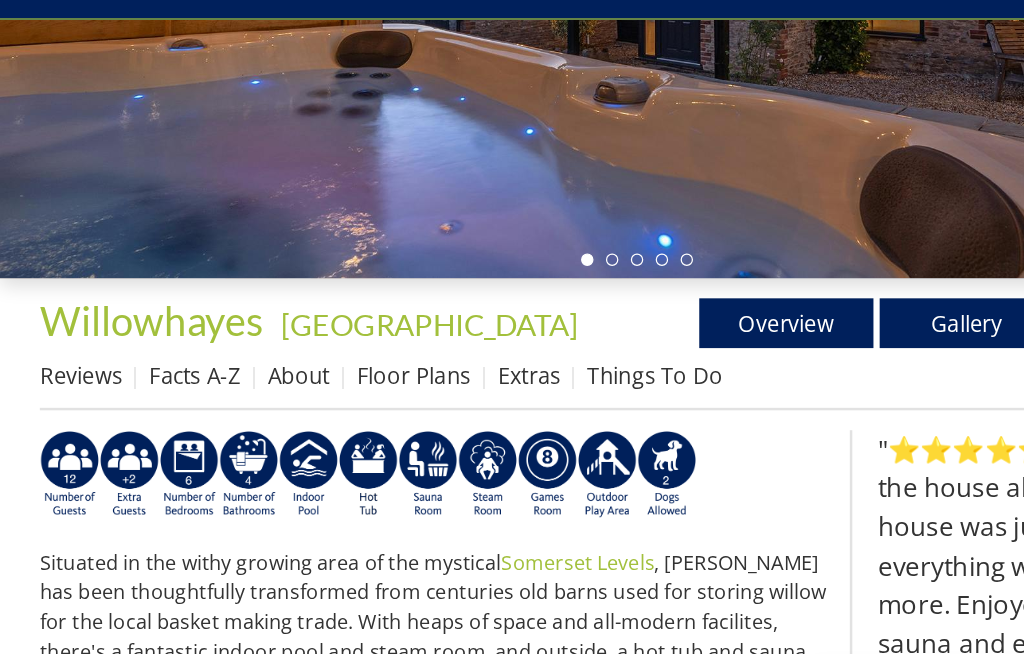 click on "Floor Plans" at bounding box center [332, 375] 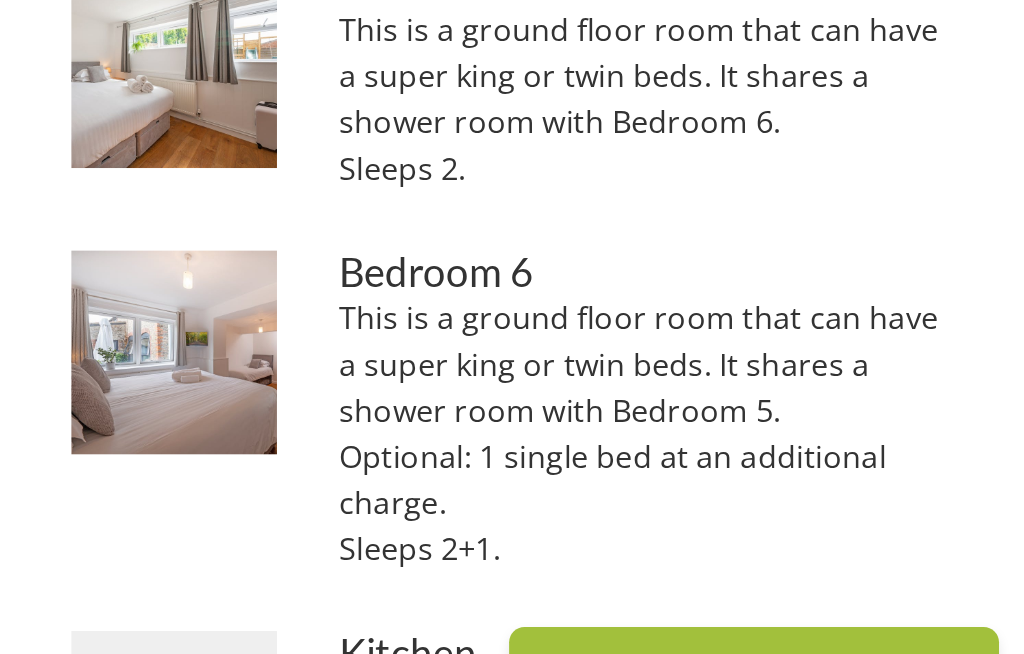 scroll, scrollTop: 1310, scrollLeft: 0, axis: vertical 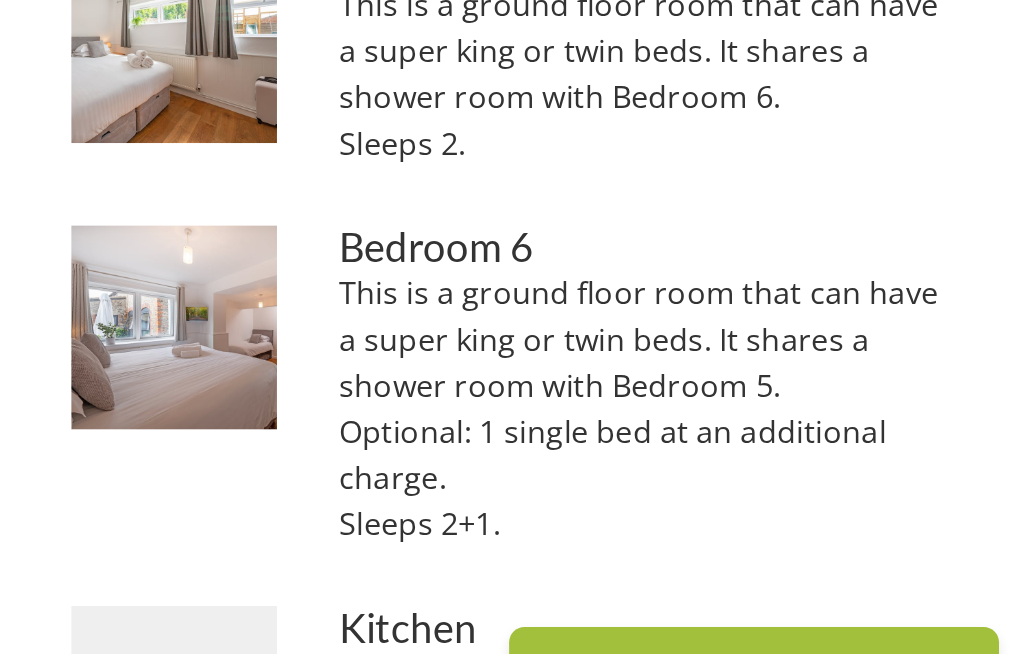 click at bounding box center [581, 448] 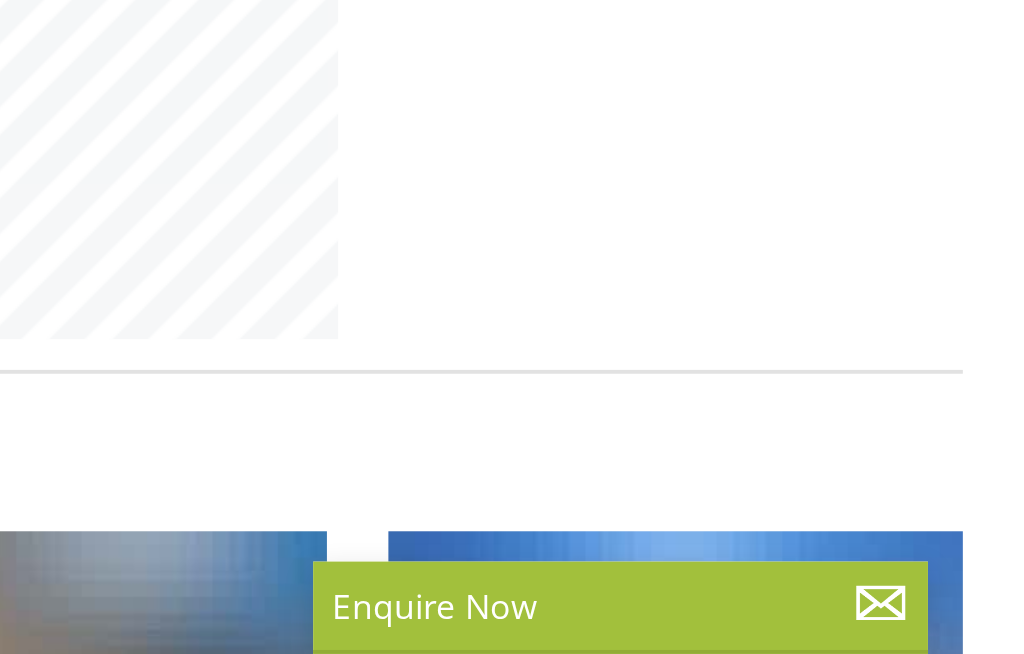 scroll, scrollTop: 481, scrollLeft: 0, axis: vertical 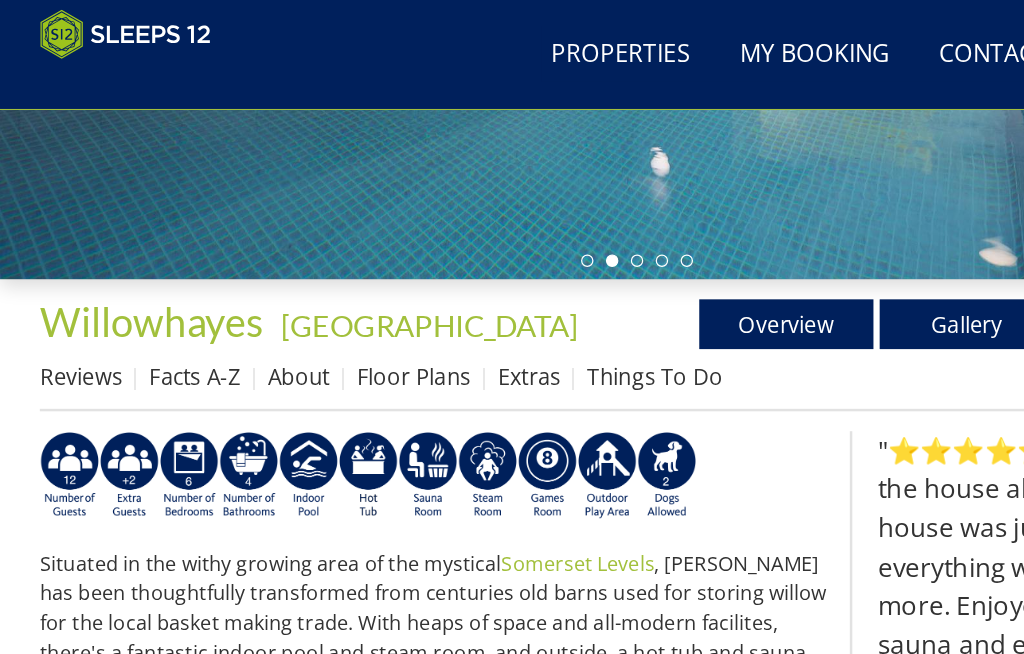 click on "Floor Plans" at bounding box center (332, 303) 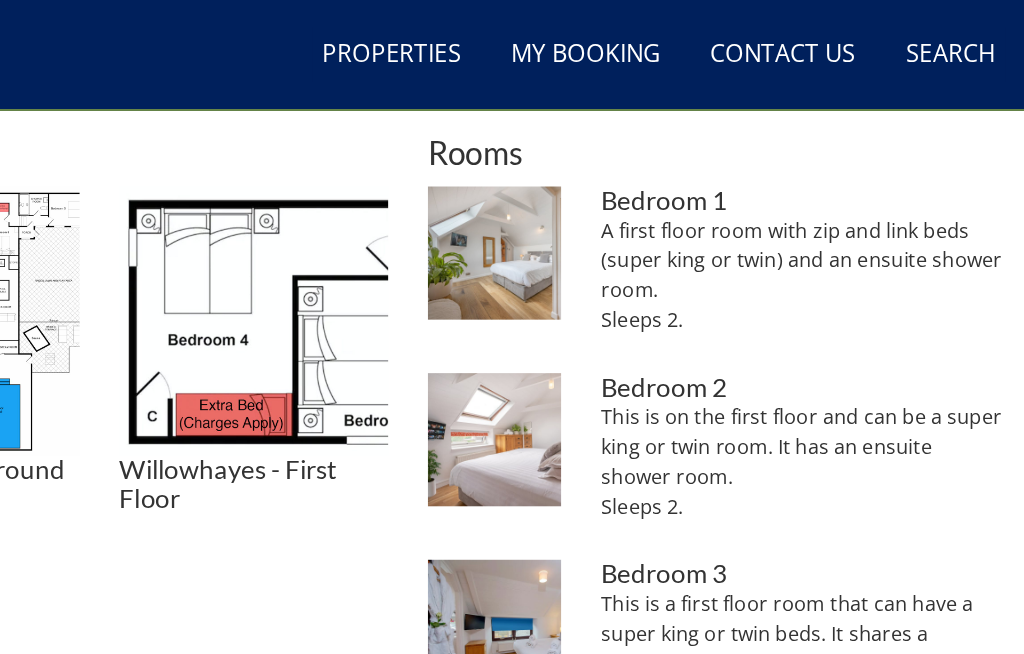 scroll, scrollTop: 758, scrollLeft: 0, axis: vertical 